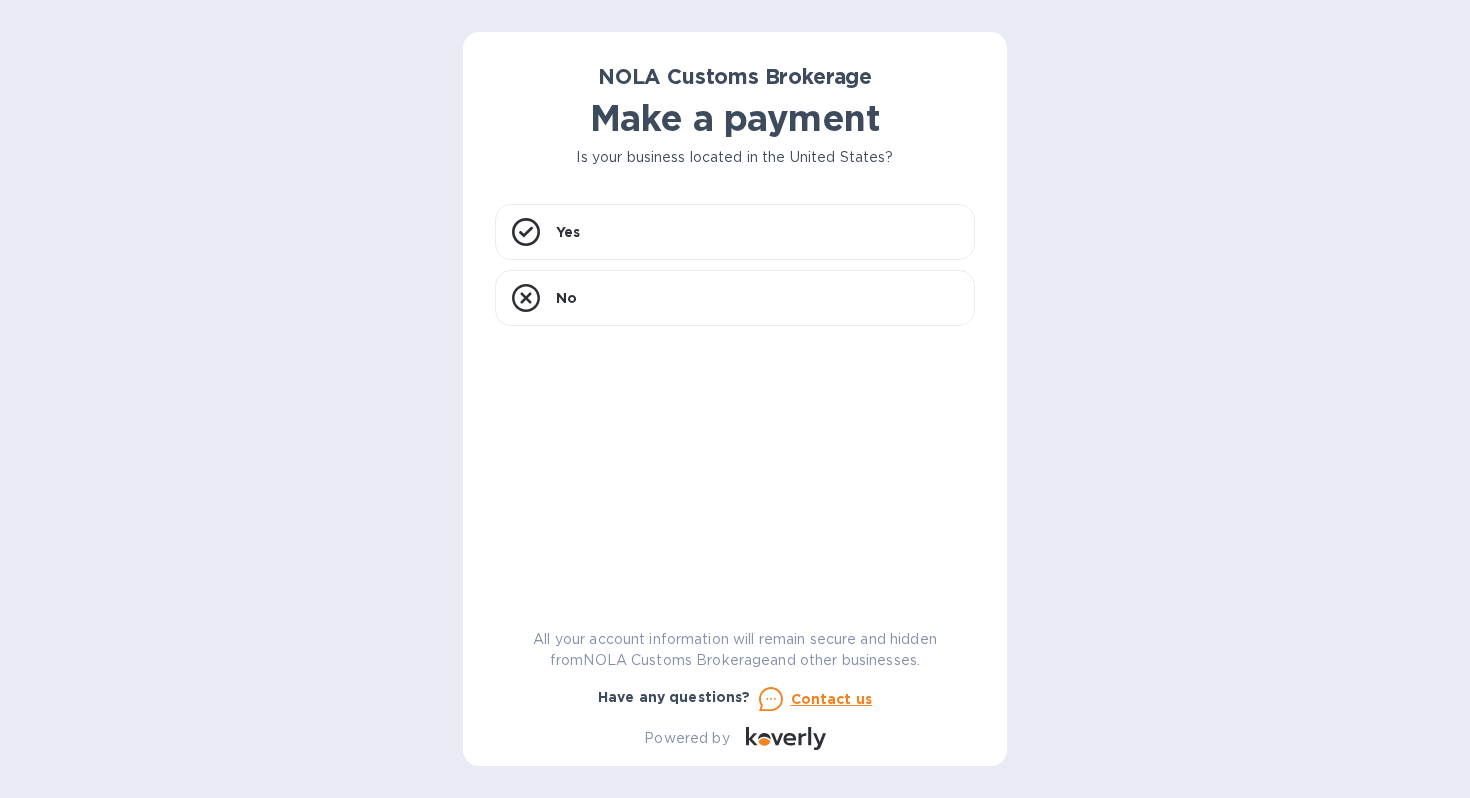 scroll, scrollTop: 0, scrollLeft: 0, axis: both 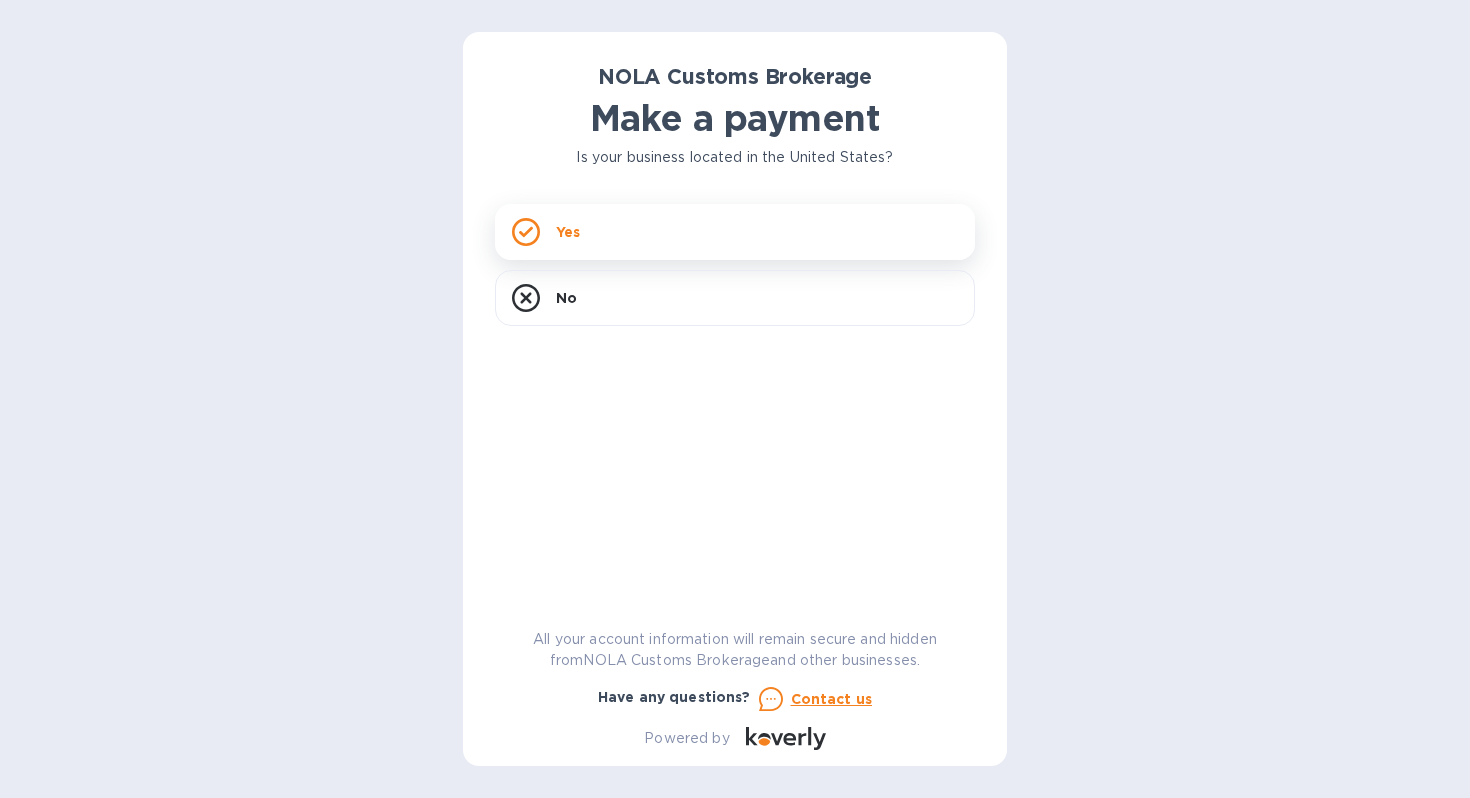 click on "Yes" at bounding box center (735, 232) 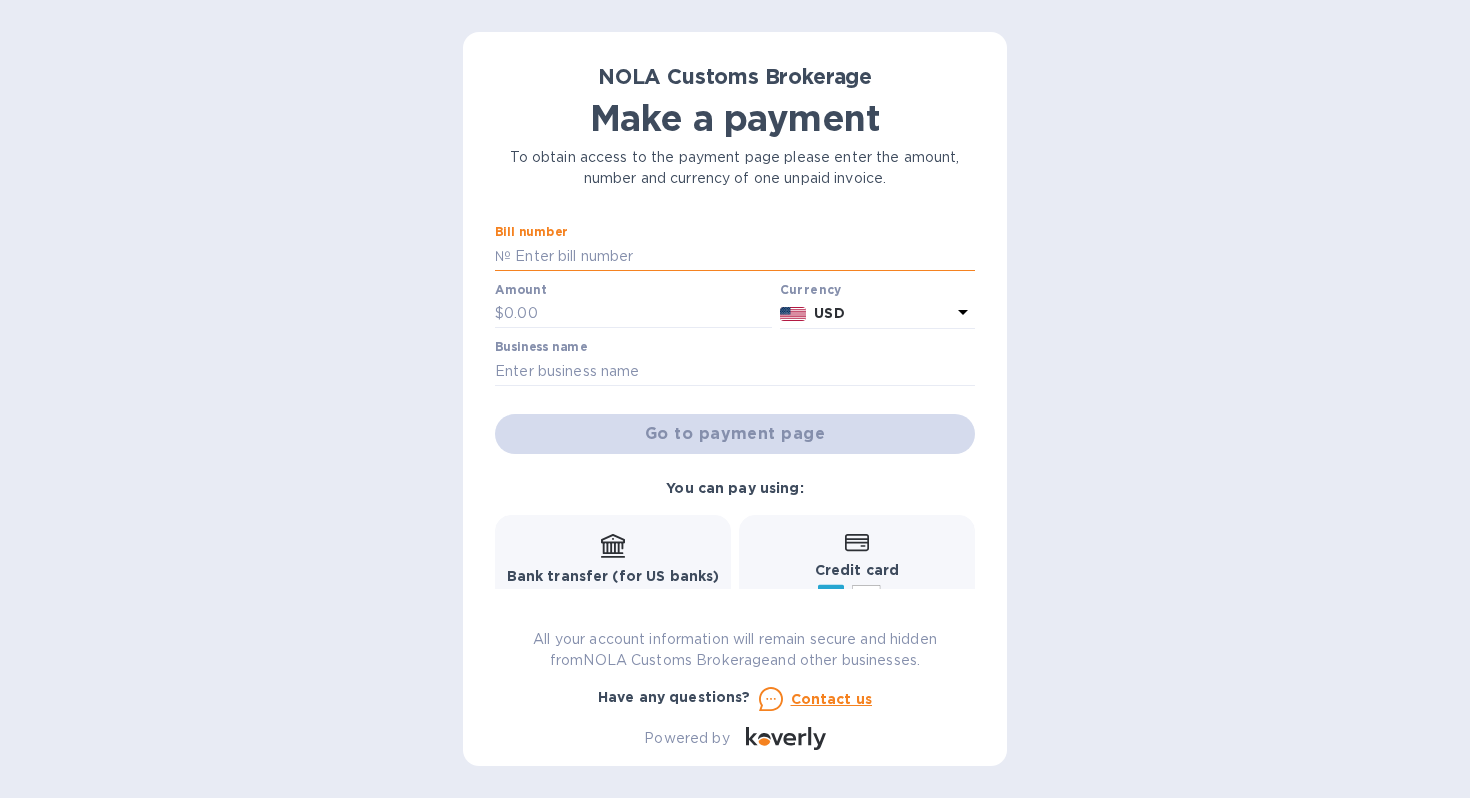 click at bounding box center (743, 256) 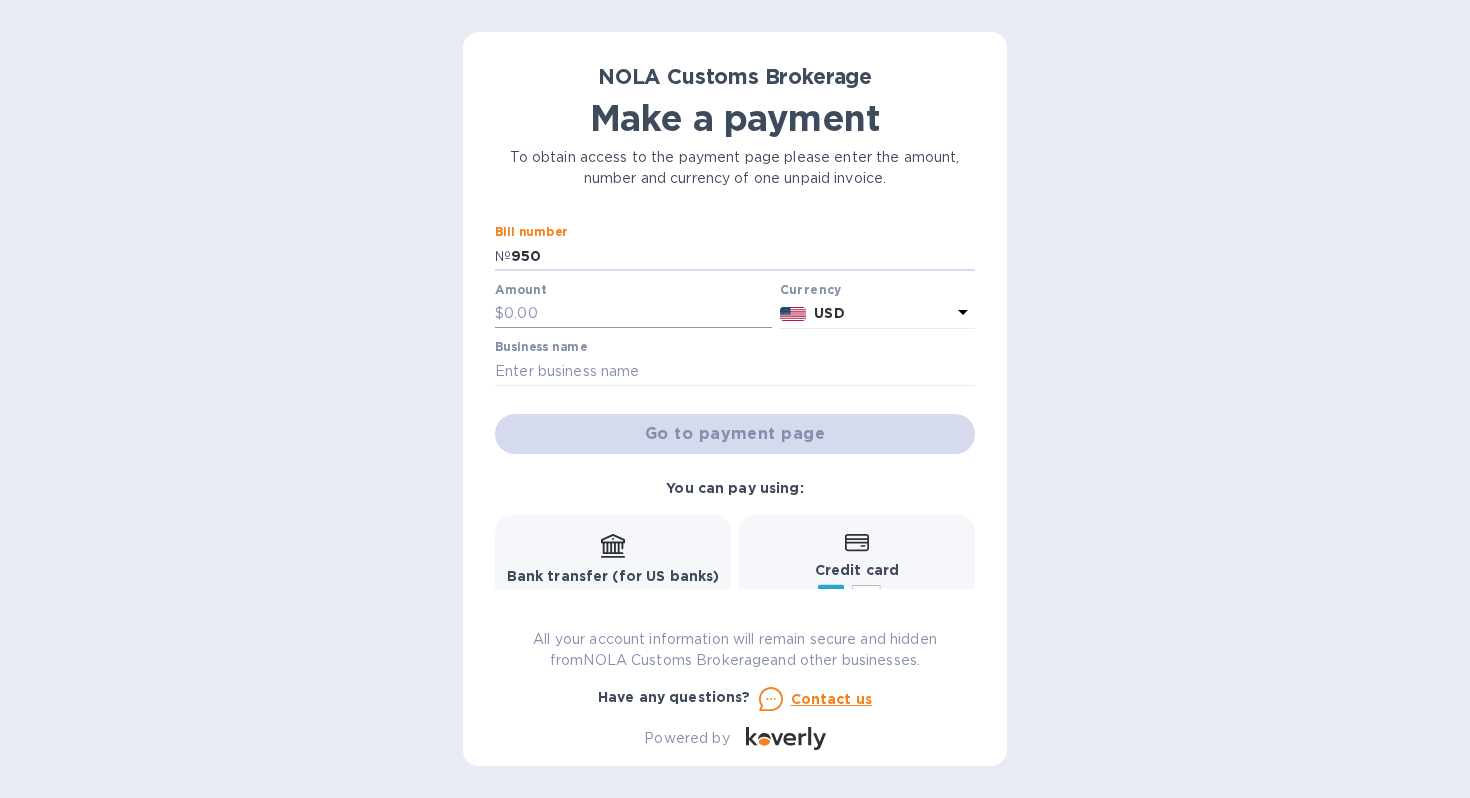 type on "950" 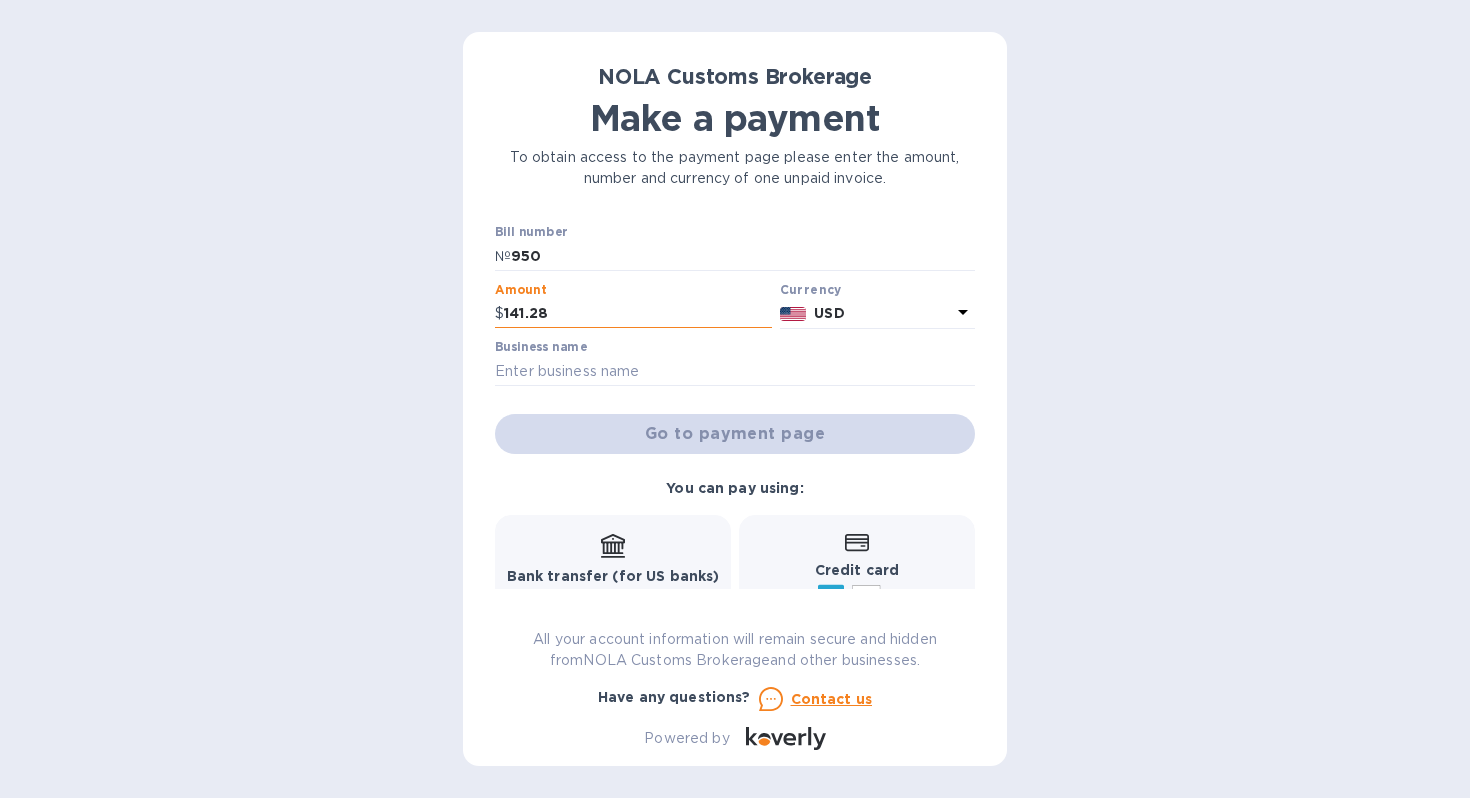 click on "141.28" at bounding box center (638, 314) 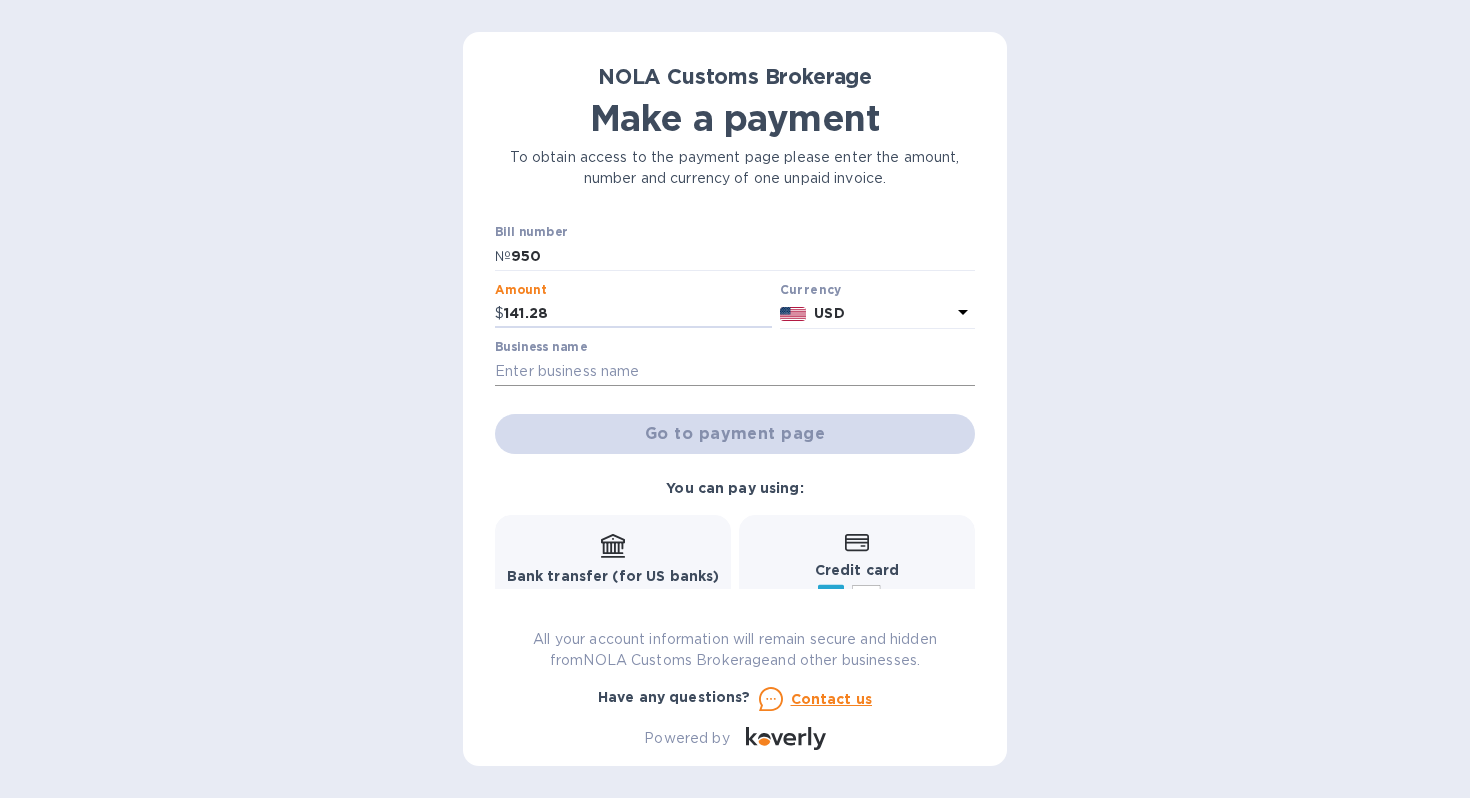 type on "141.28" 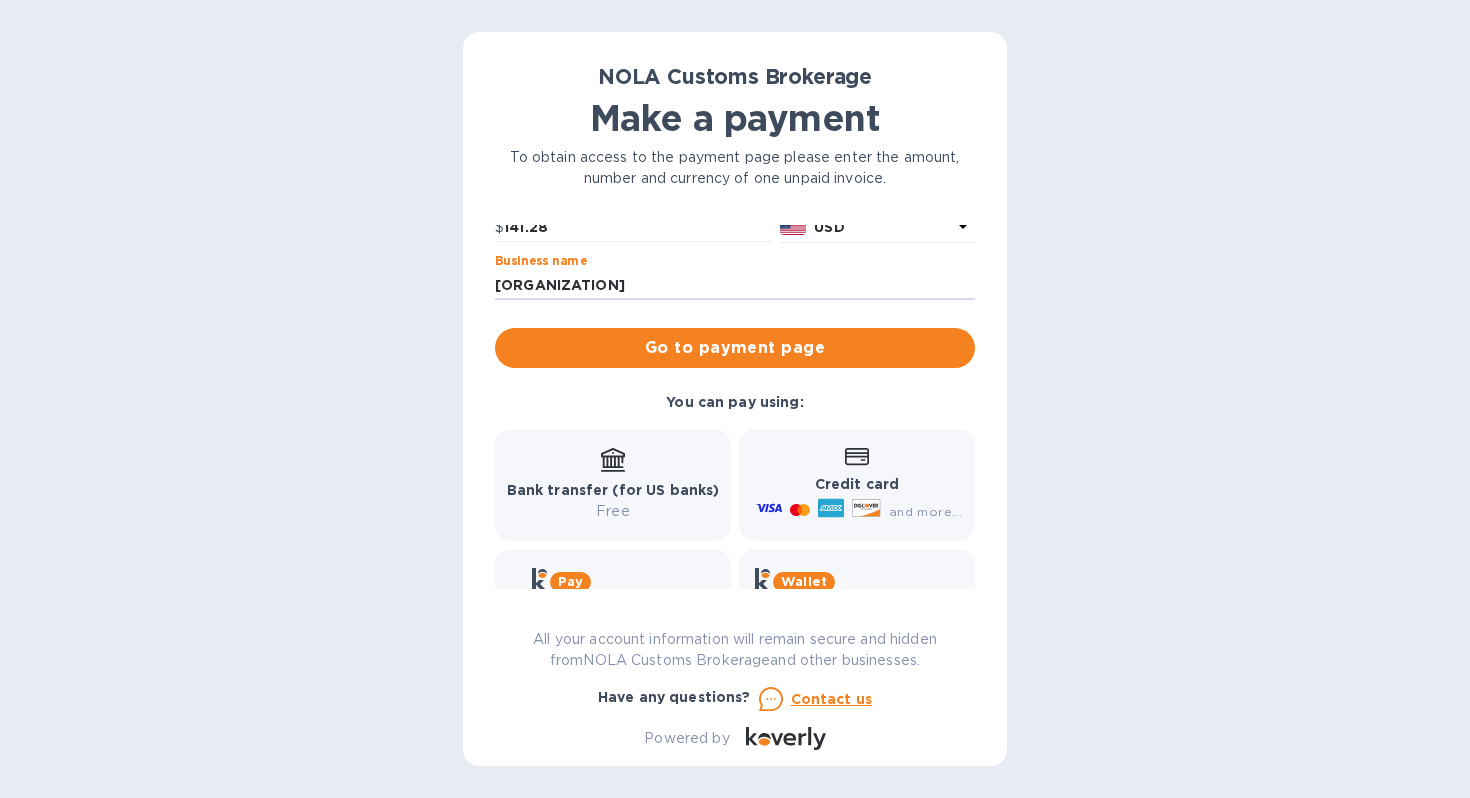 scroll, scrollTop: 0, scrollLeft: 0, axis: both 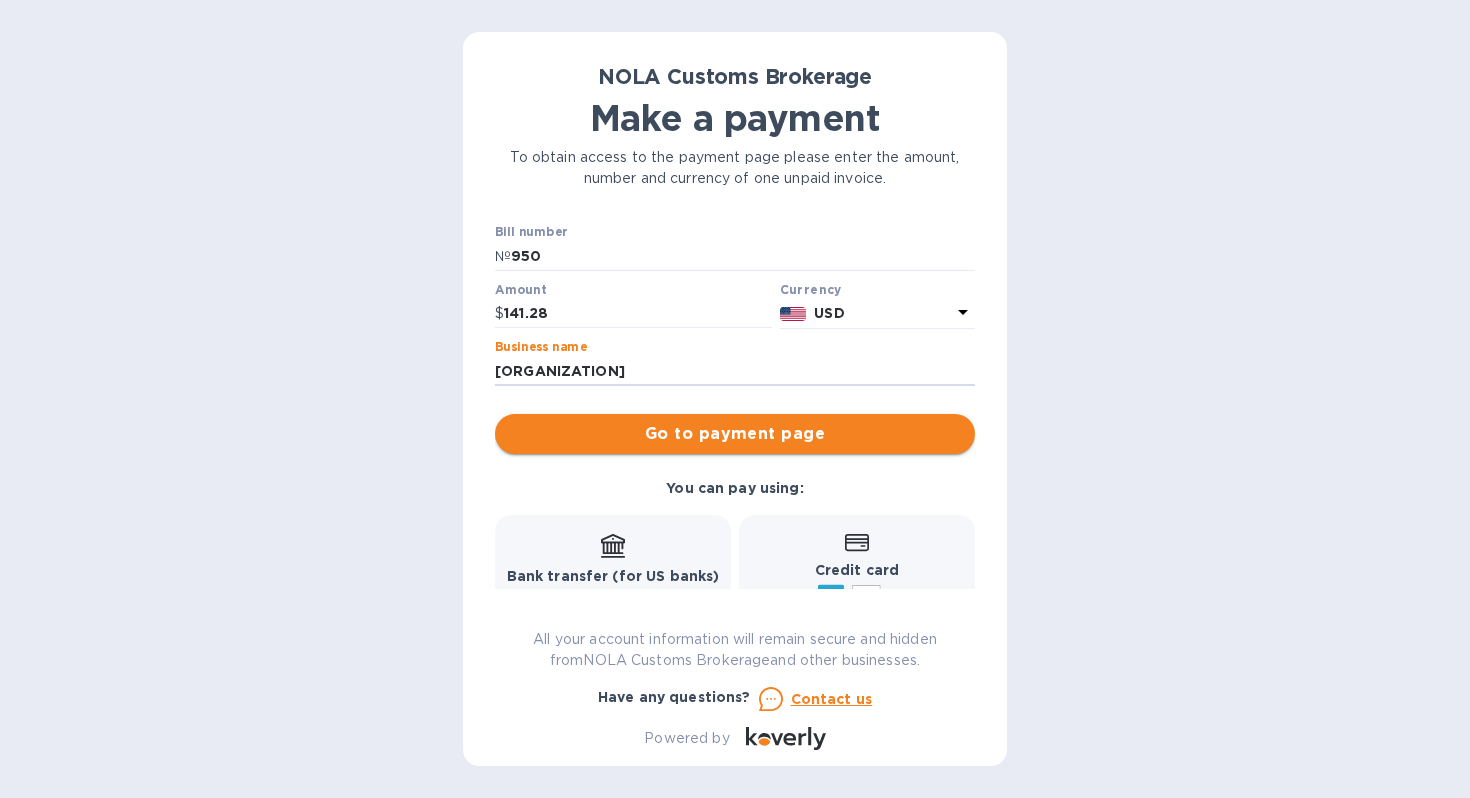 type on "[ORGANIZATION]" 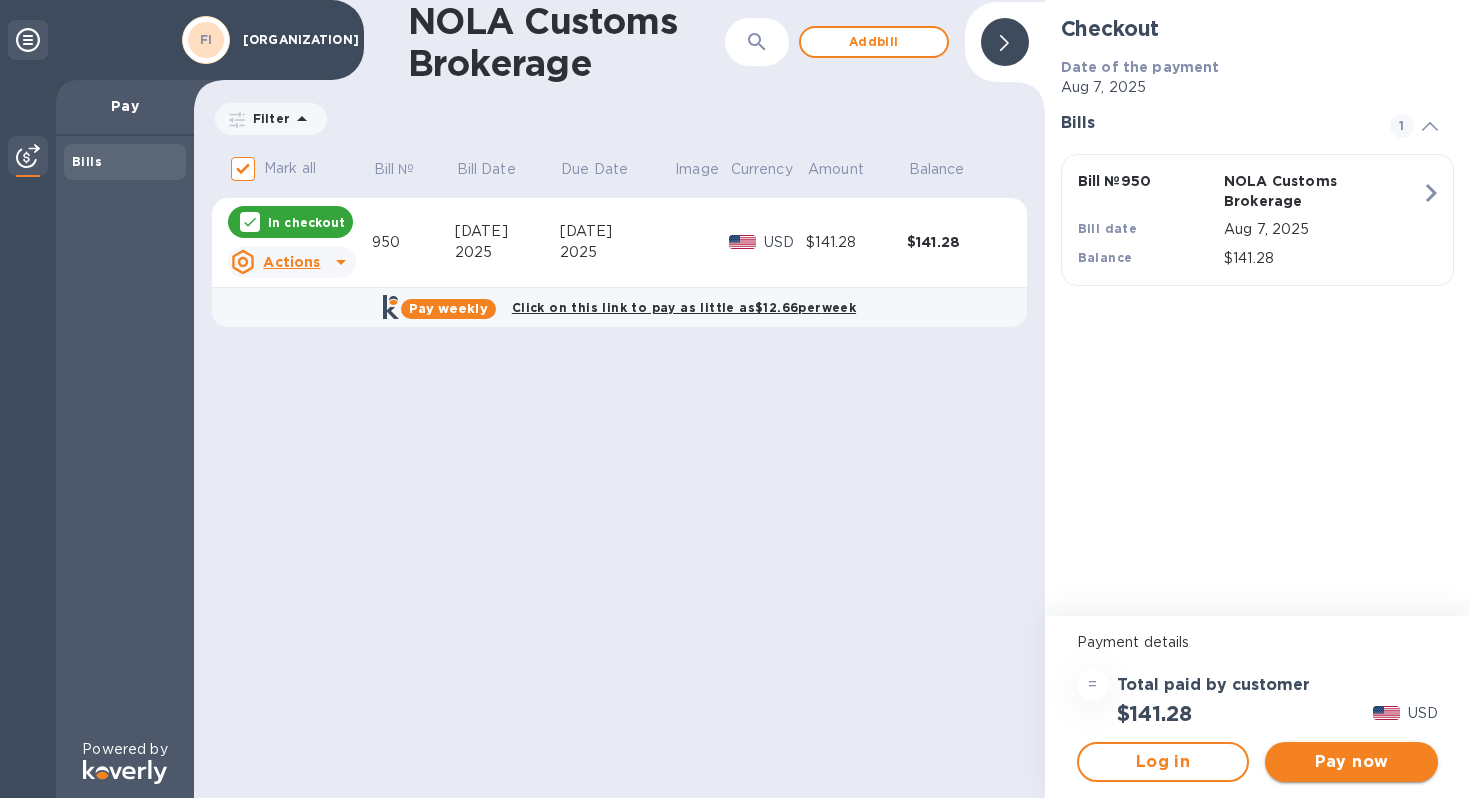 click on "Pay now" at bounding box center [1351, 762] 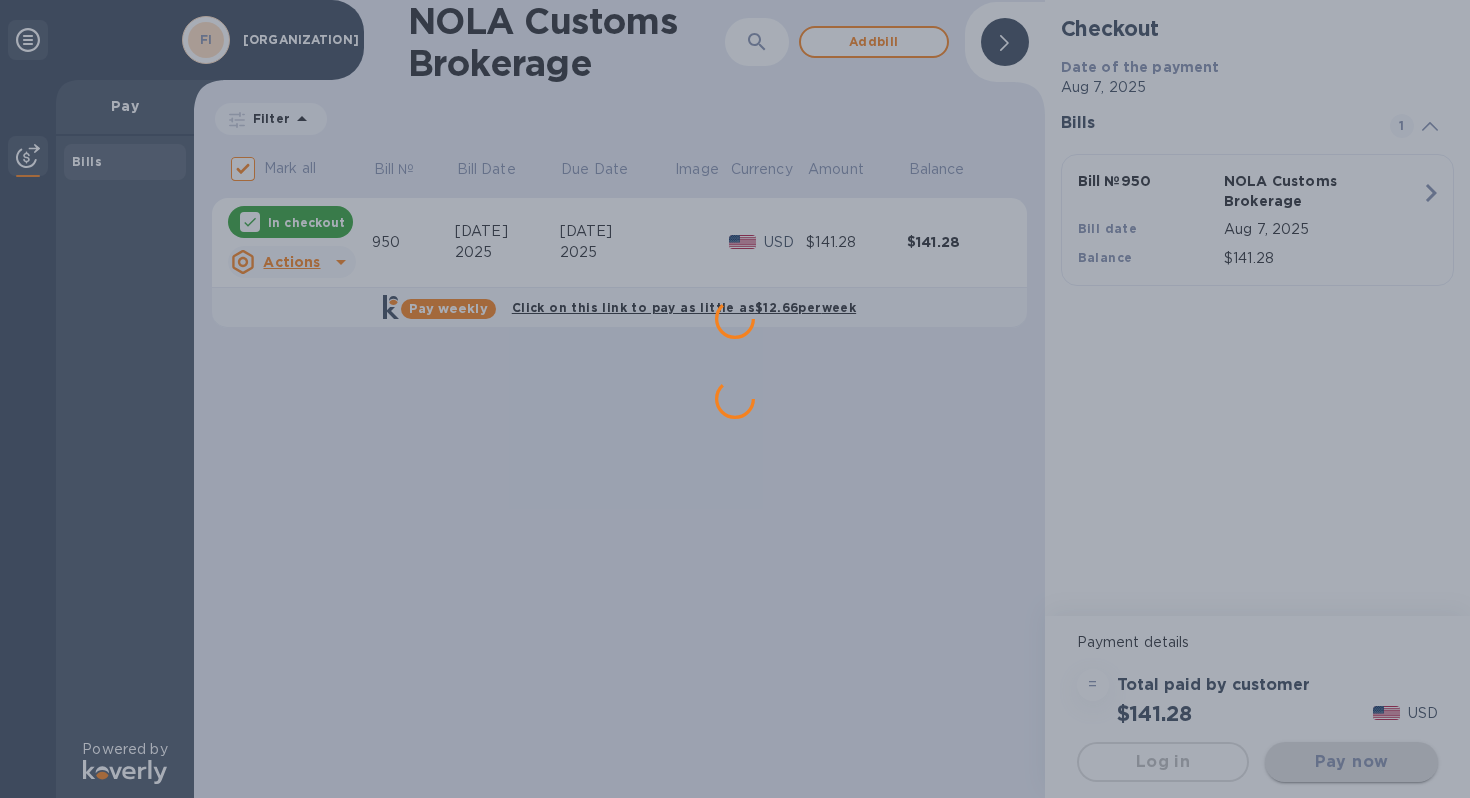 scroll, scrollTop: 0, scrollLeft: 0, axis: both 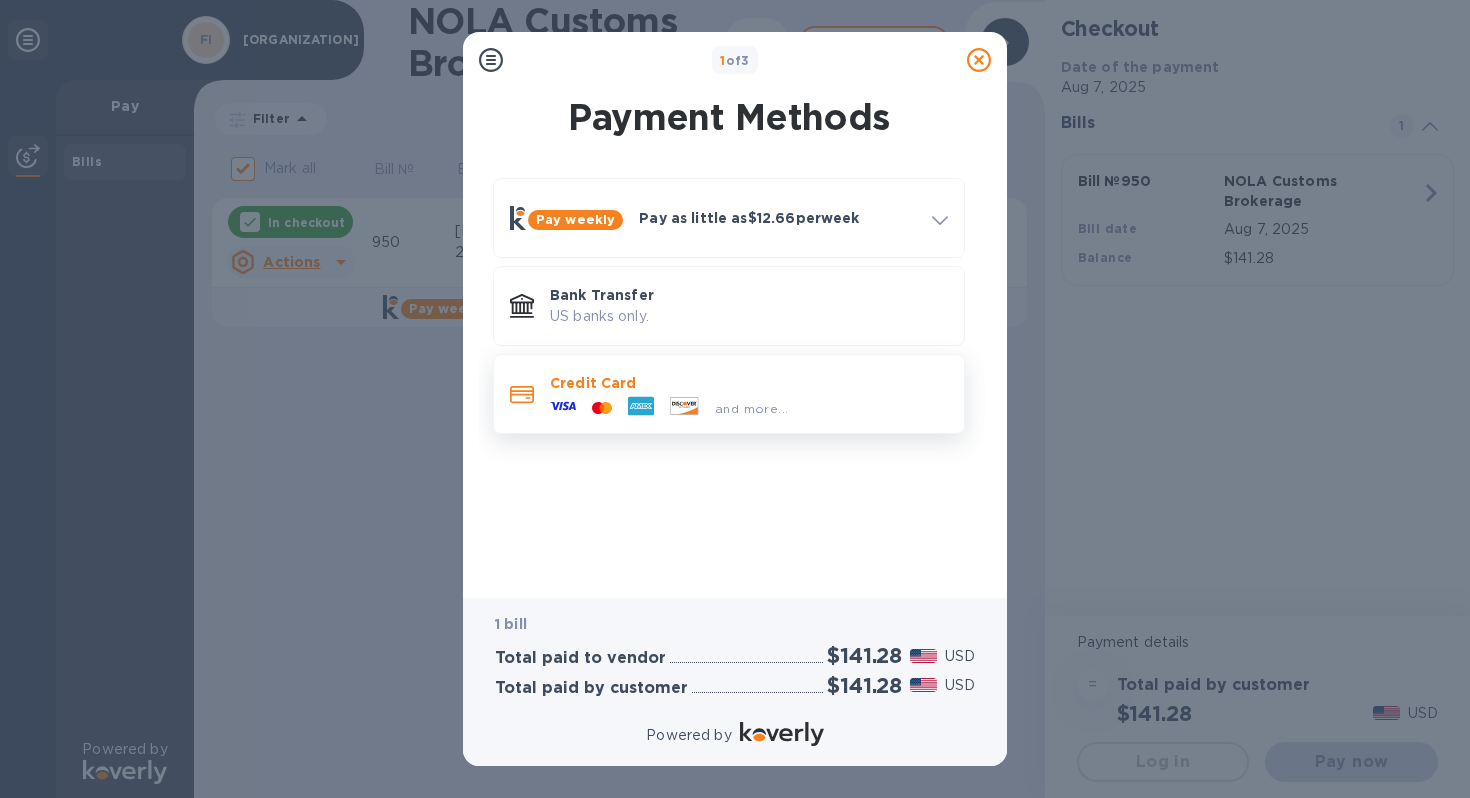 click on "Credit Card" at bounding box center [749, 383] 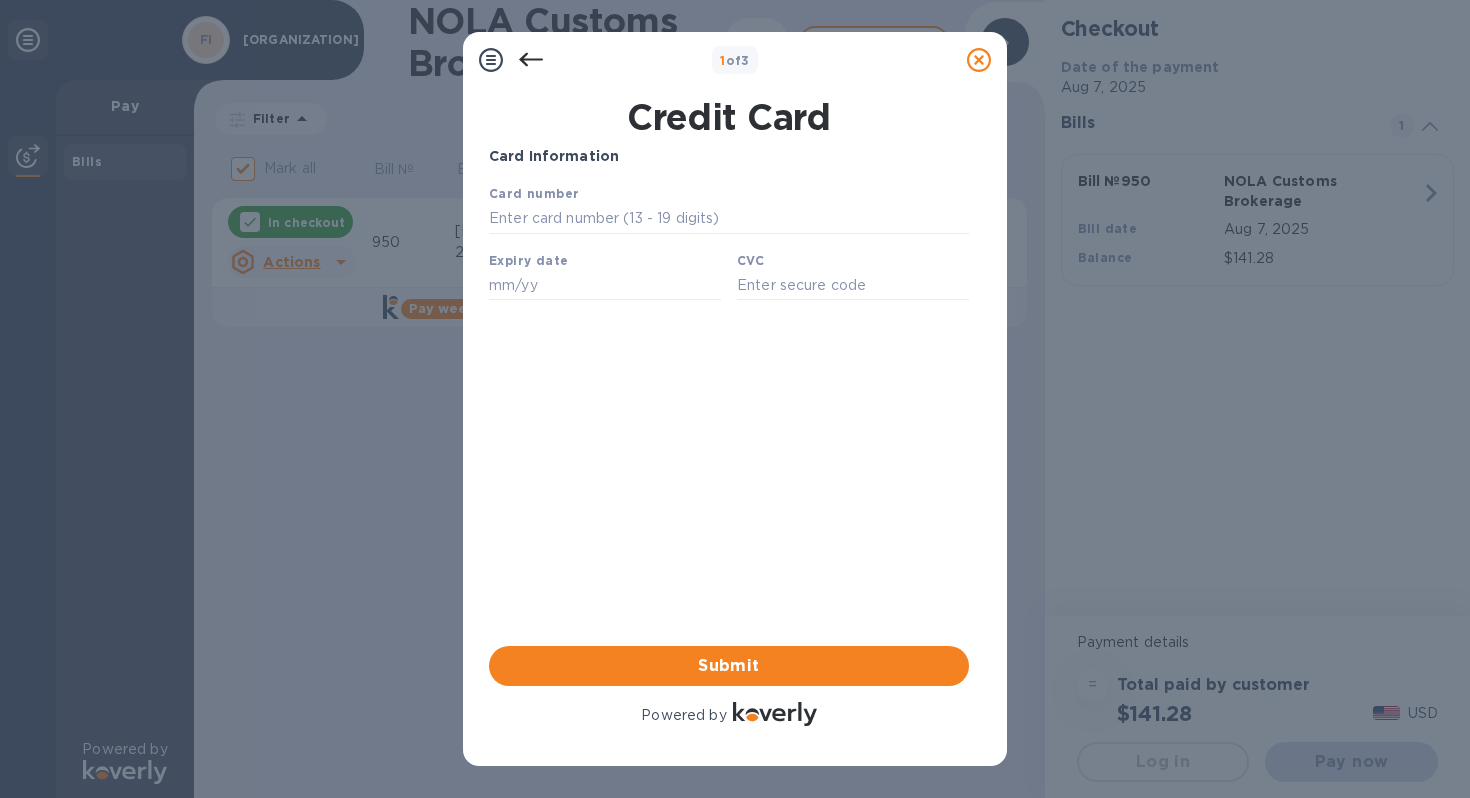 scroll, scrollTop: 0, scrollLeft: 0, axis: both 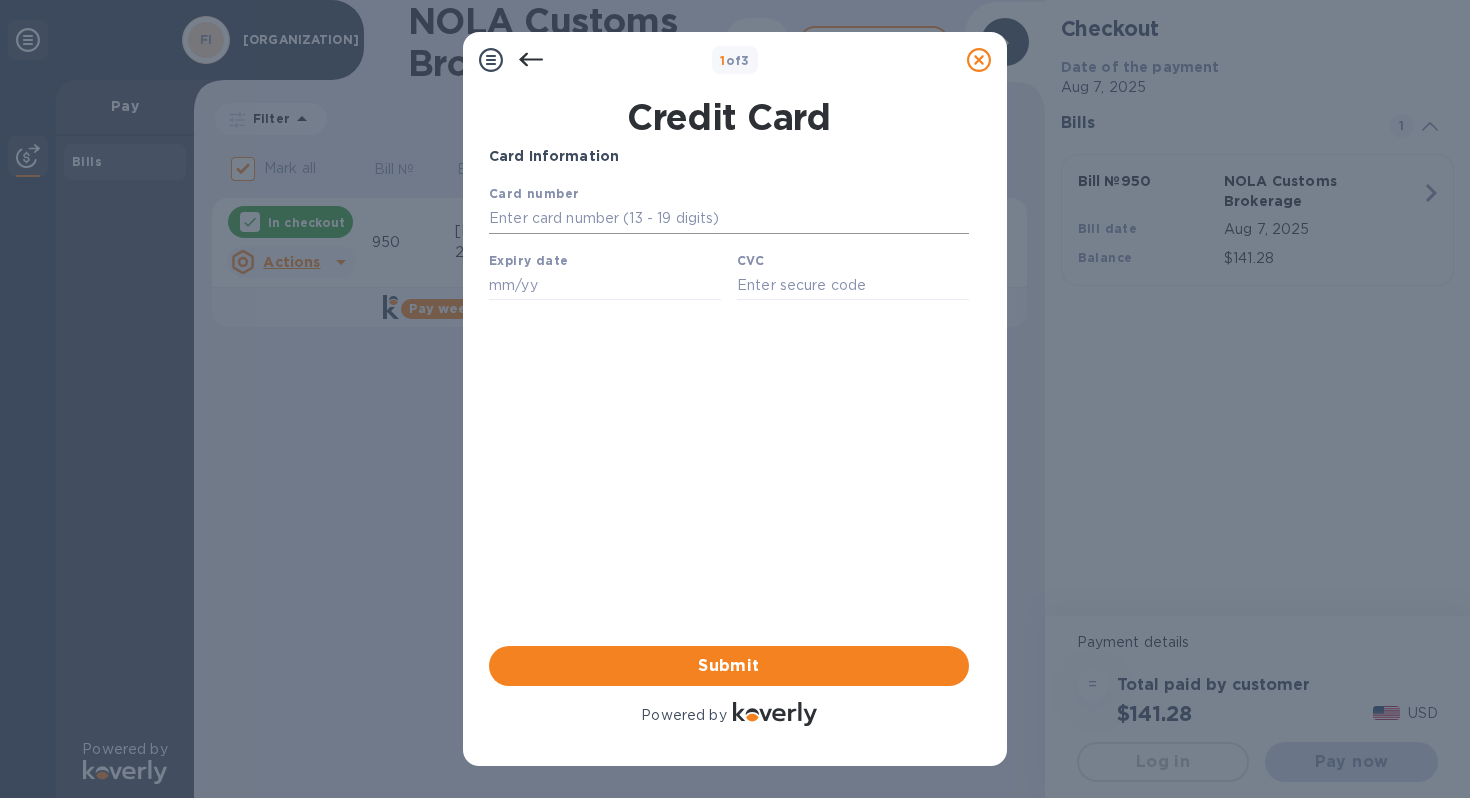 click at bounding box center [729, 219] 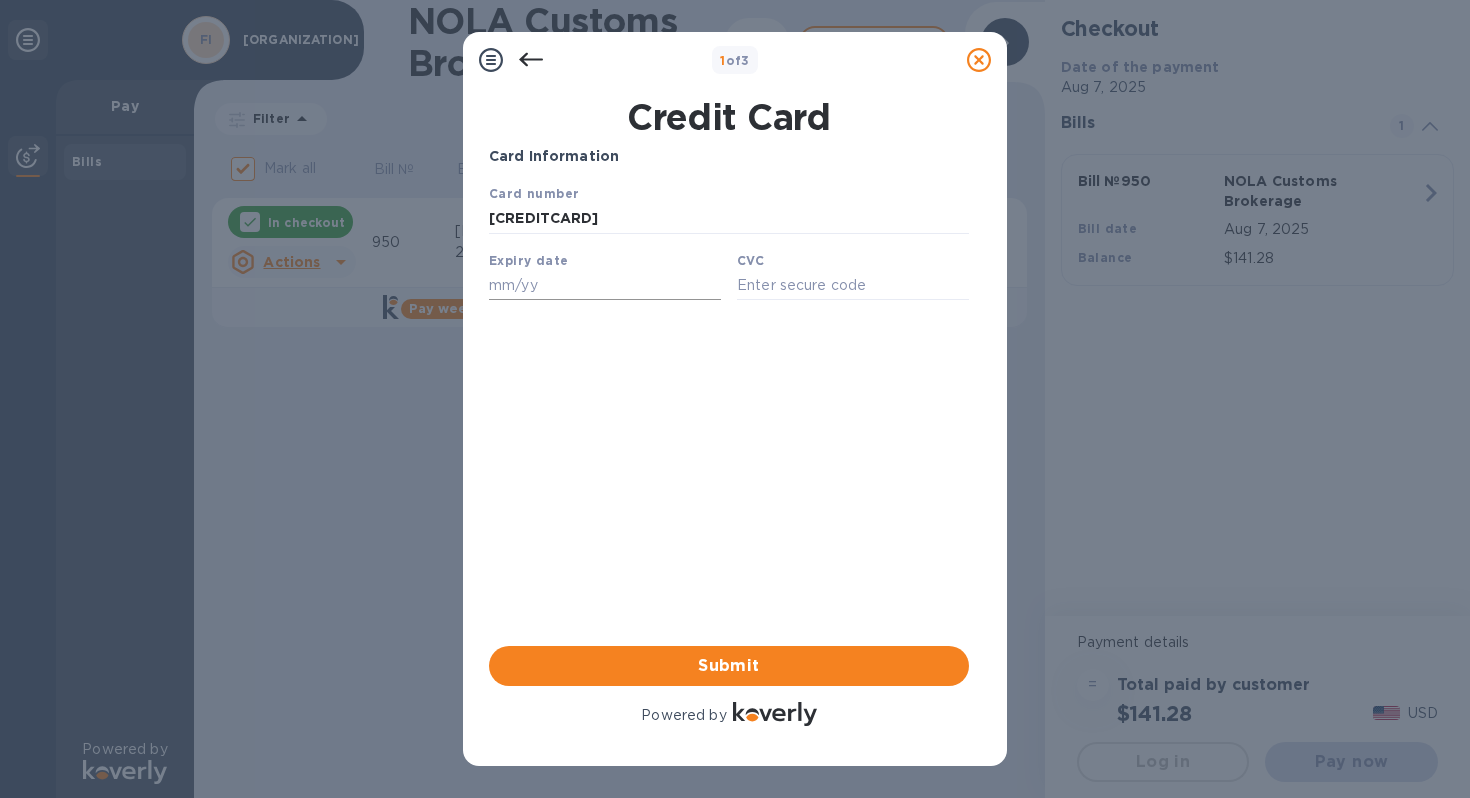 type on "[CREDITCARD]" 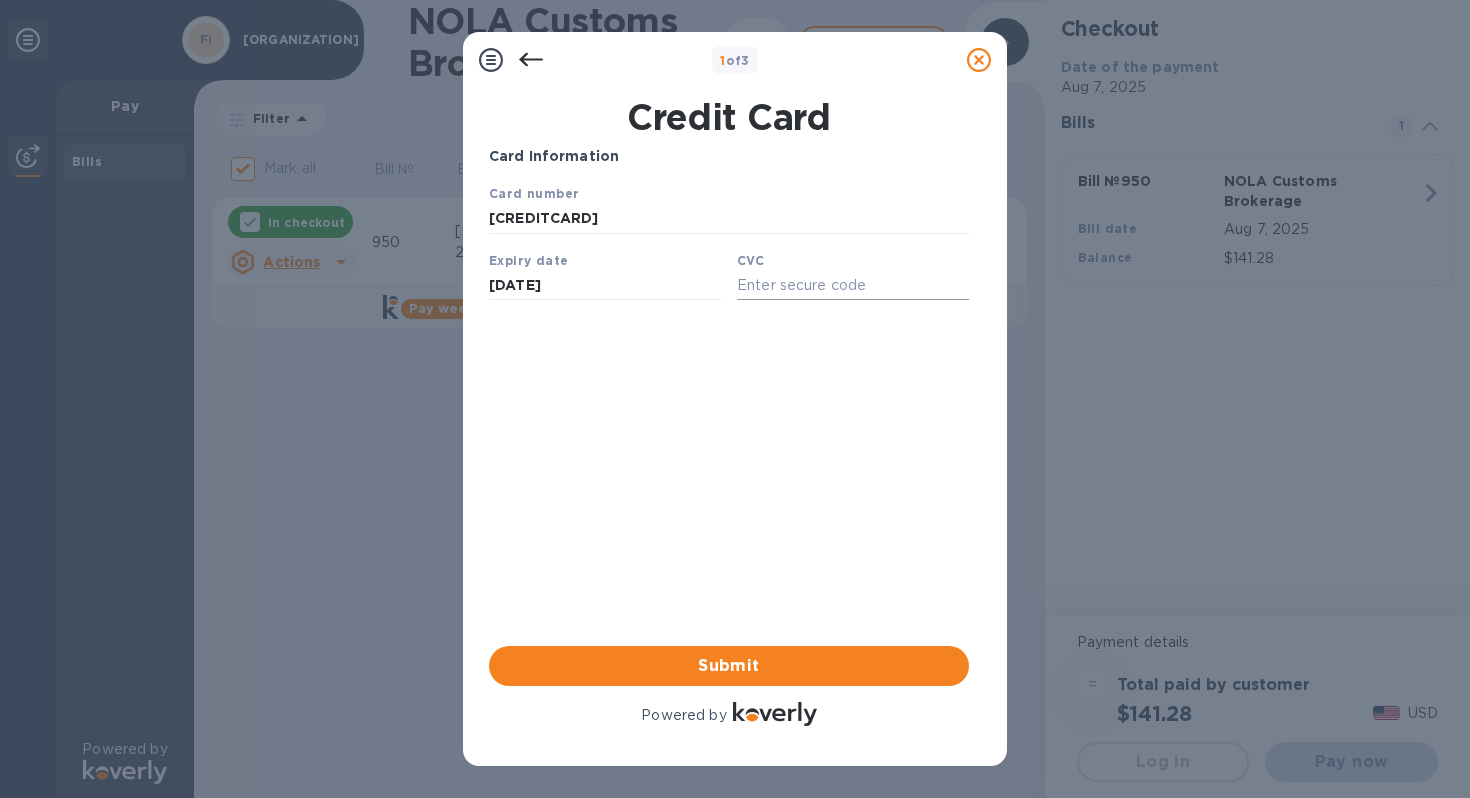 type on "[DATE]" 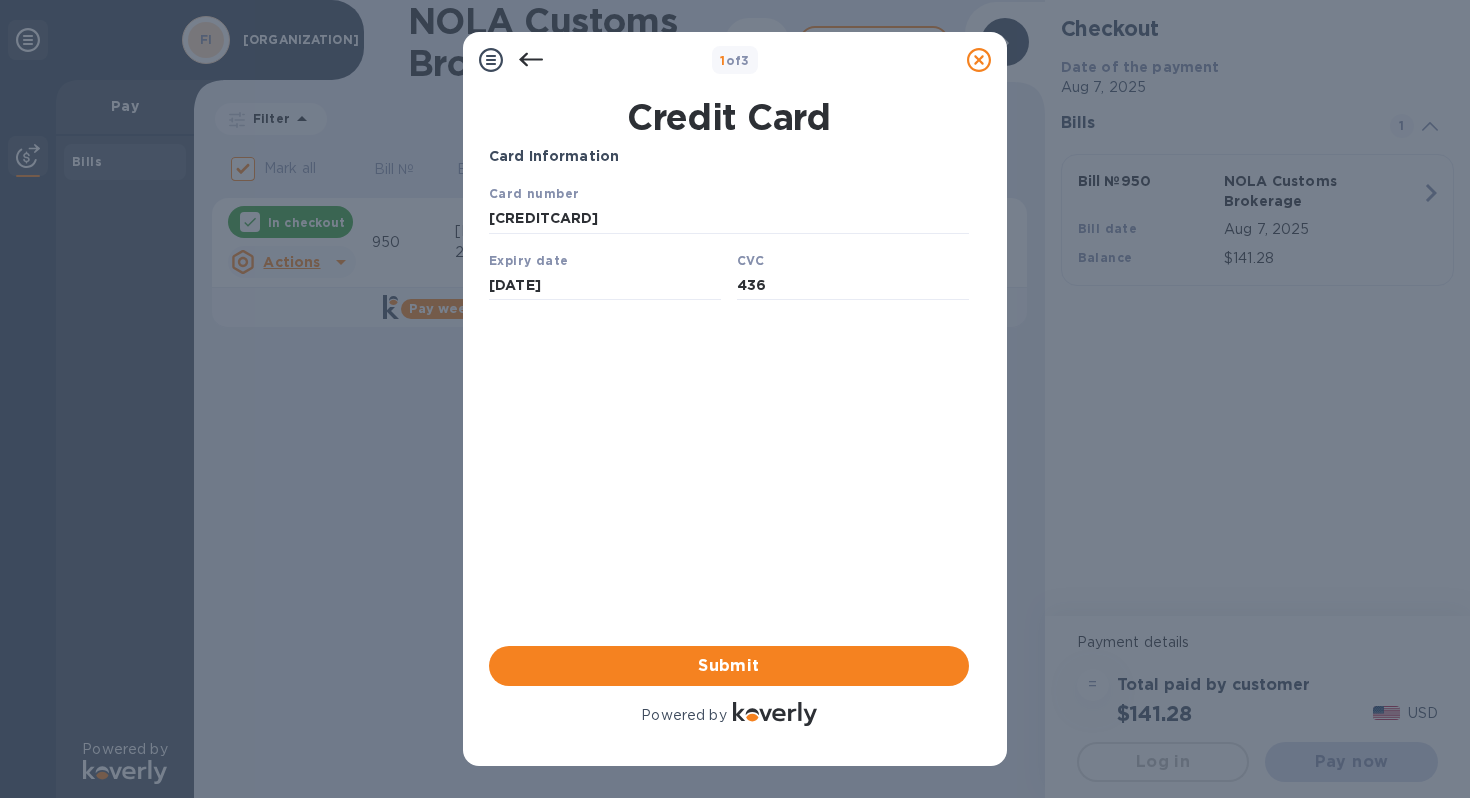 type on "436" 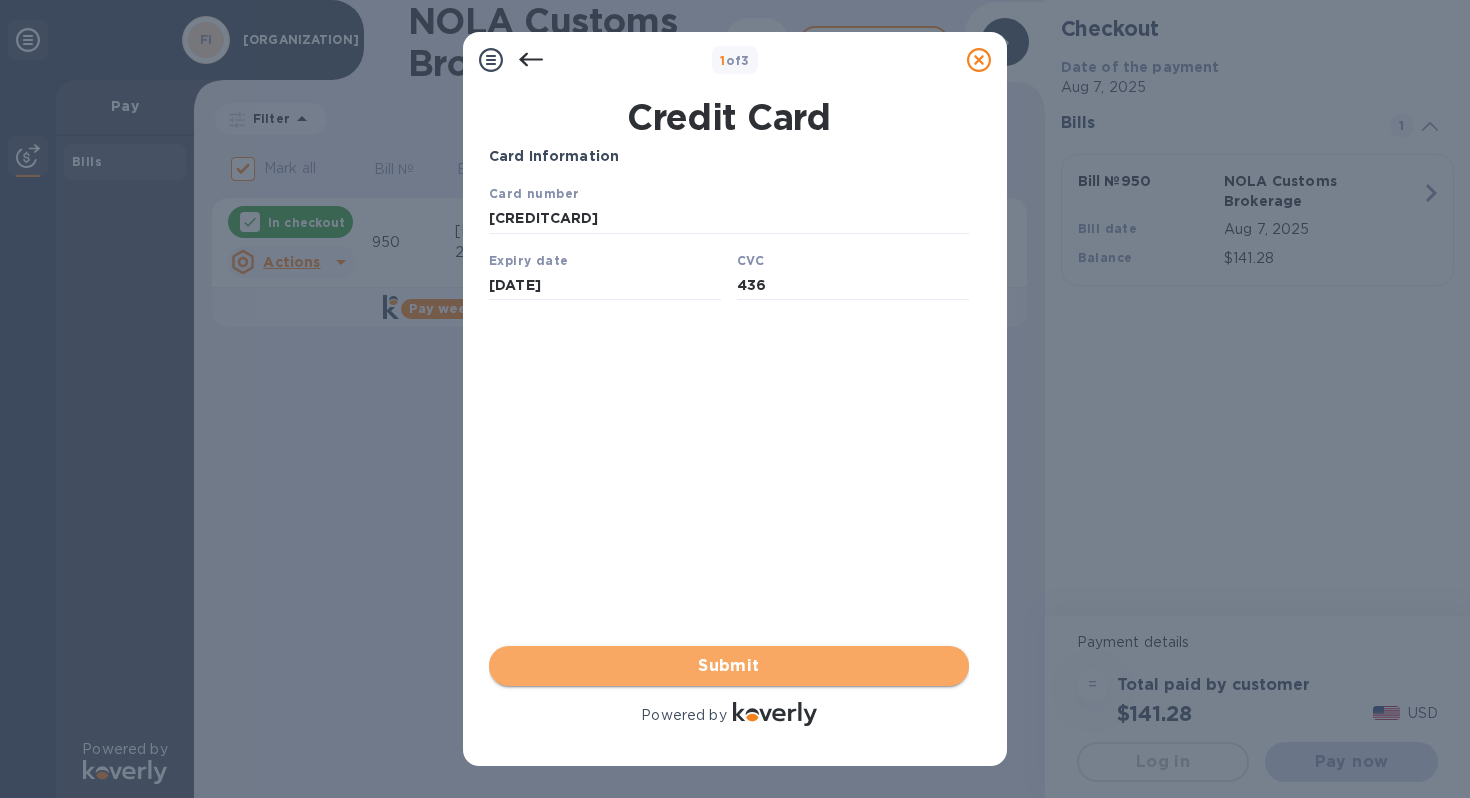 click on "Submit" at bounding box center (729, 666) 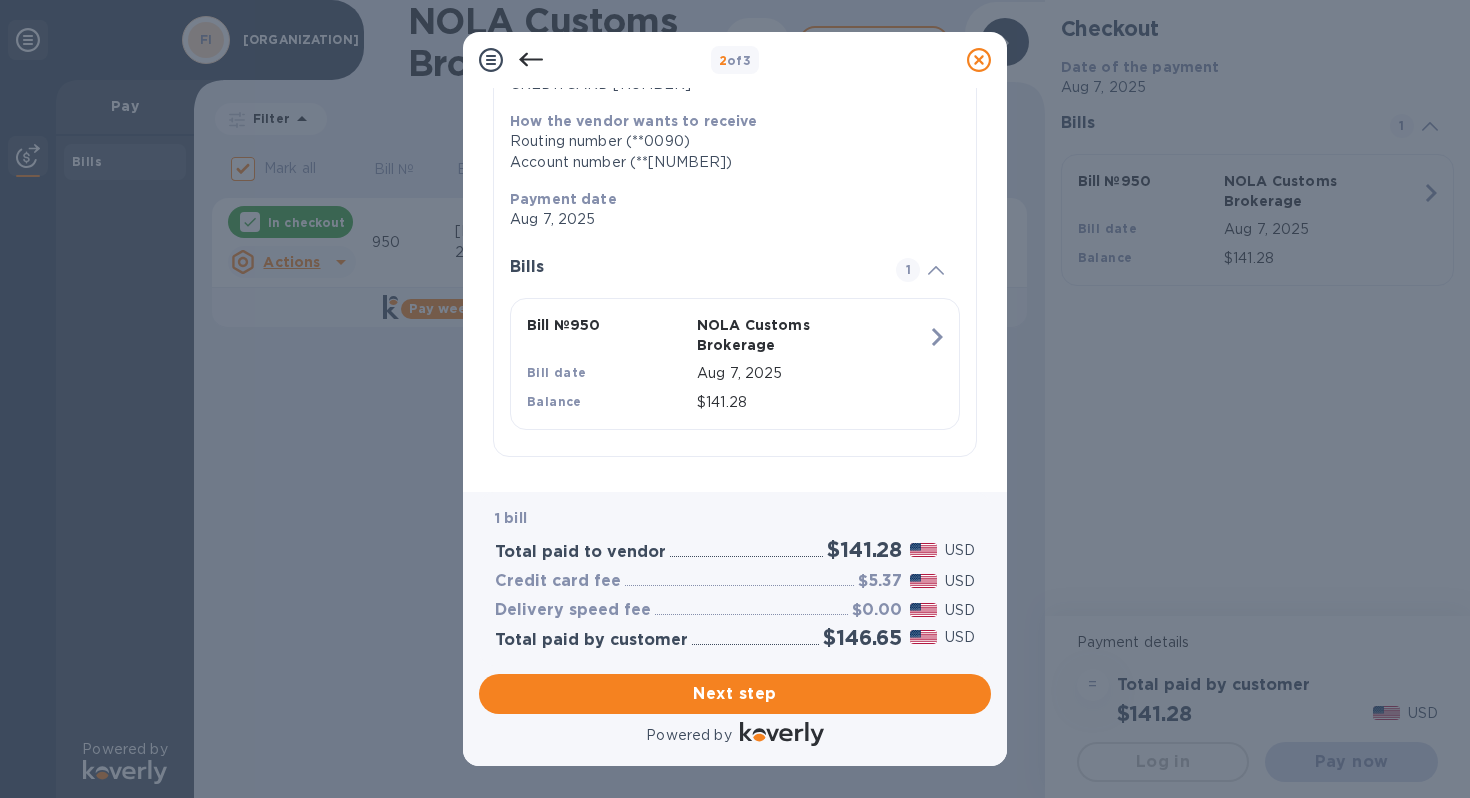 scroll, scrollTop: 296, scrollLeft: 0, axis: vertical 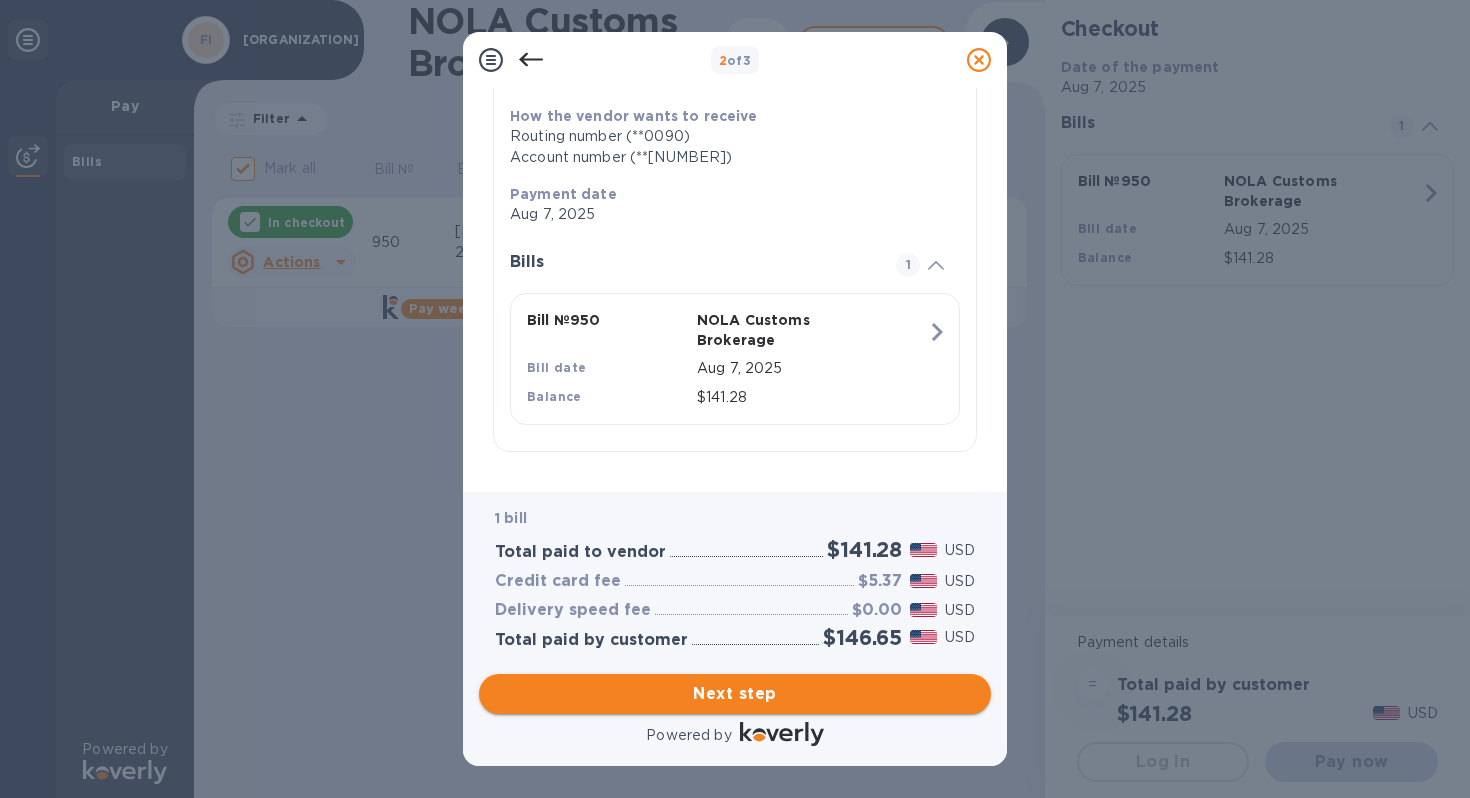 click on "Next step" at bounding box center (735, 694) 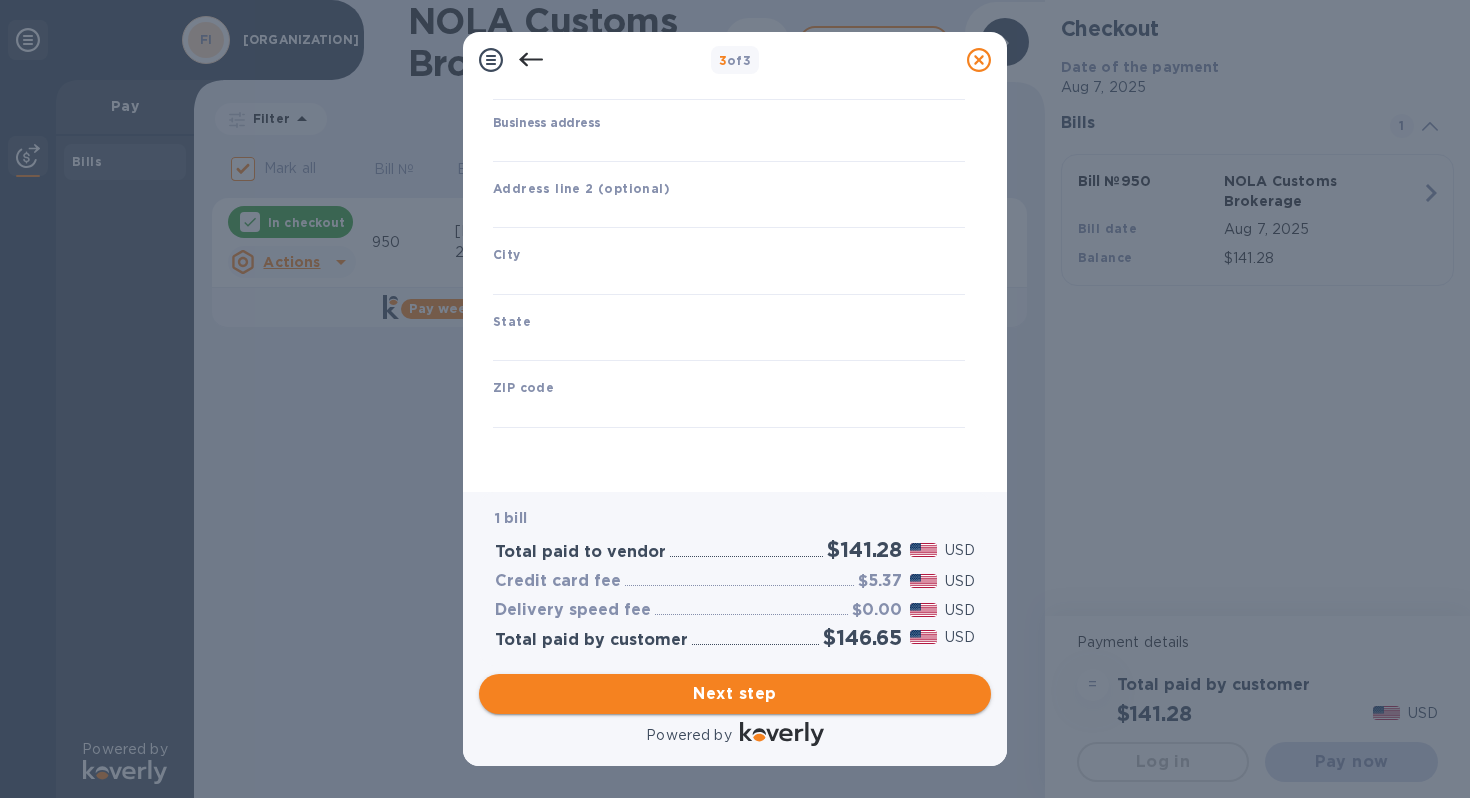 type on "United States" 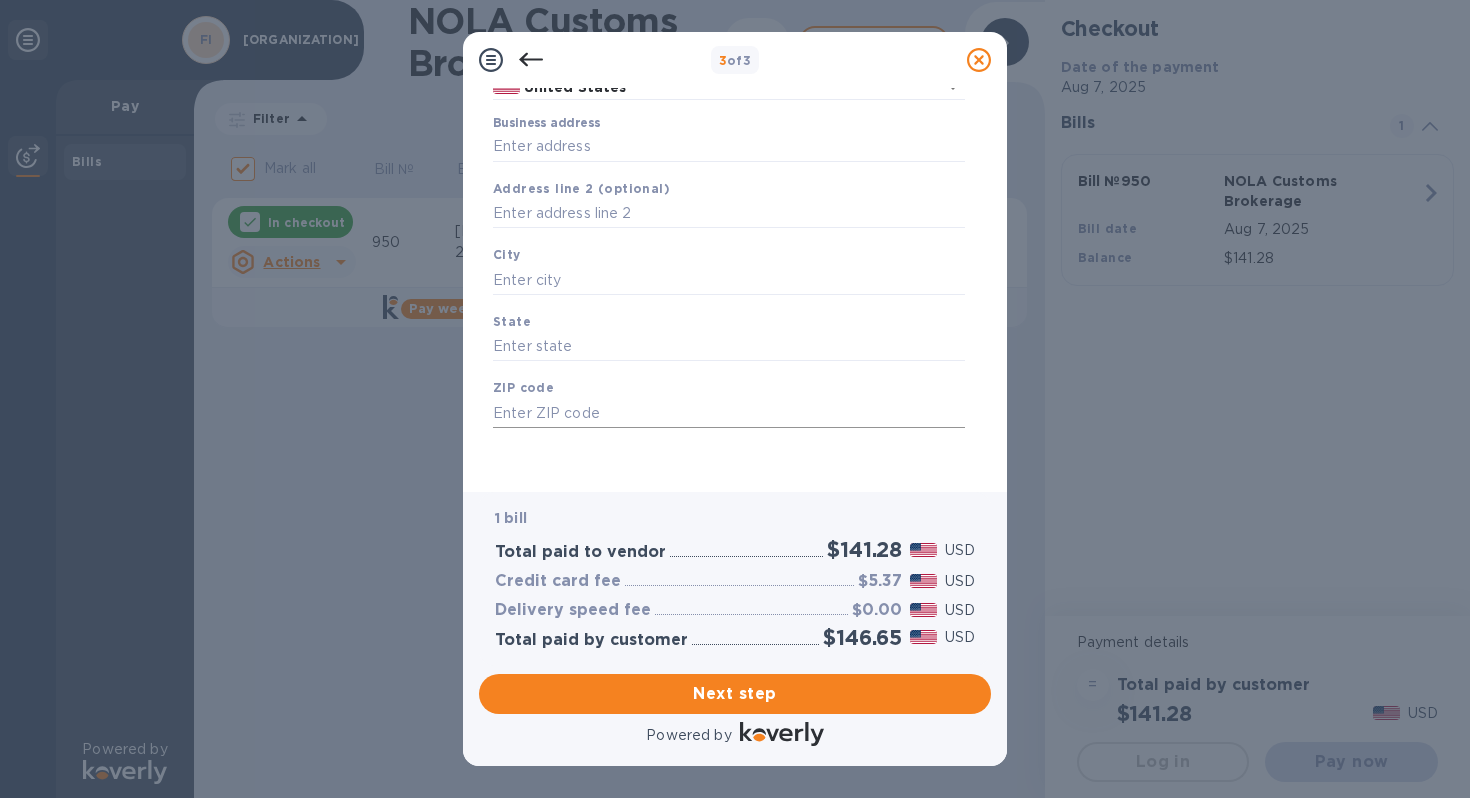 scroll, scrollTop: 0, scrollLeft: 0, axis: both 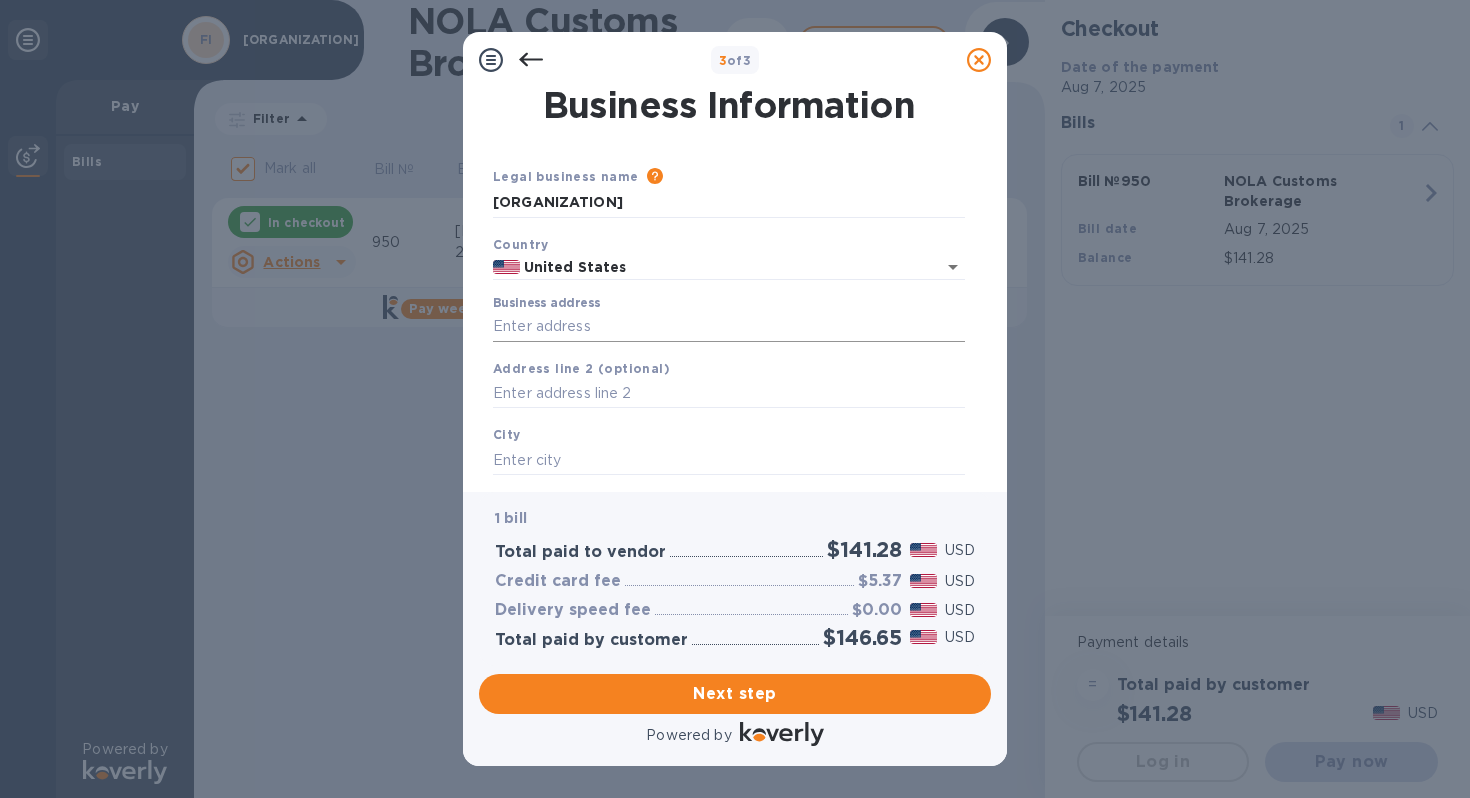click on "Business address" at bounding box center [729, 327] 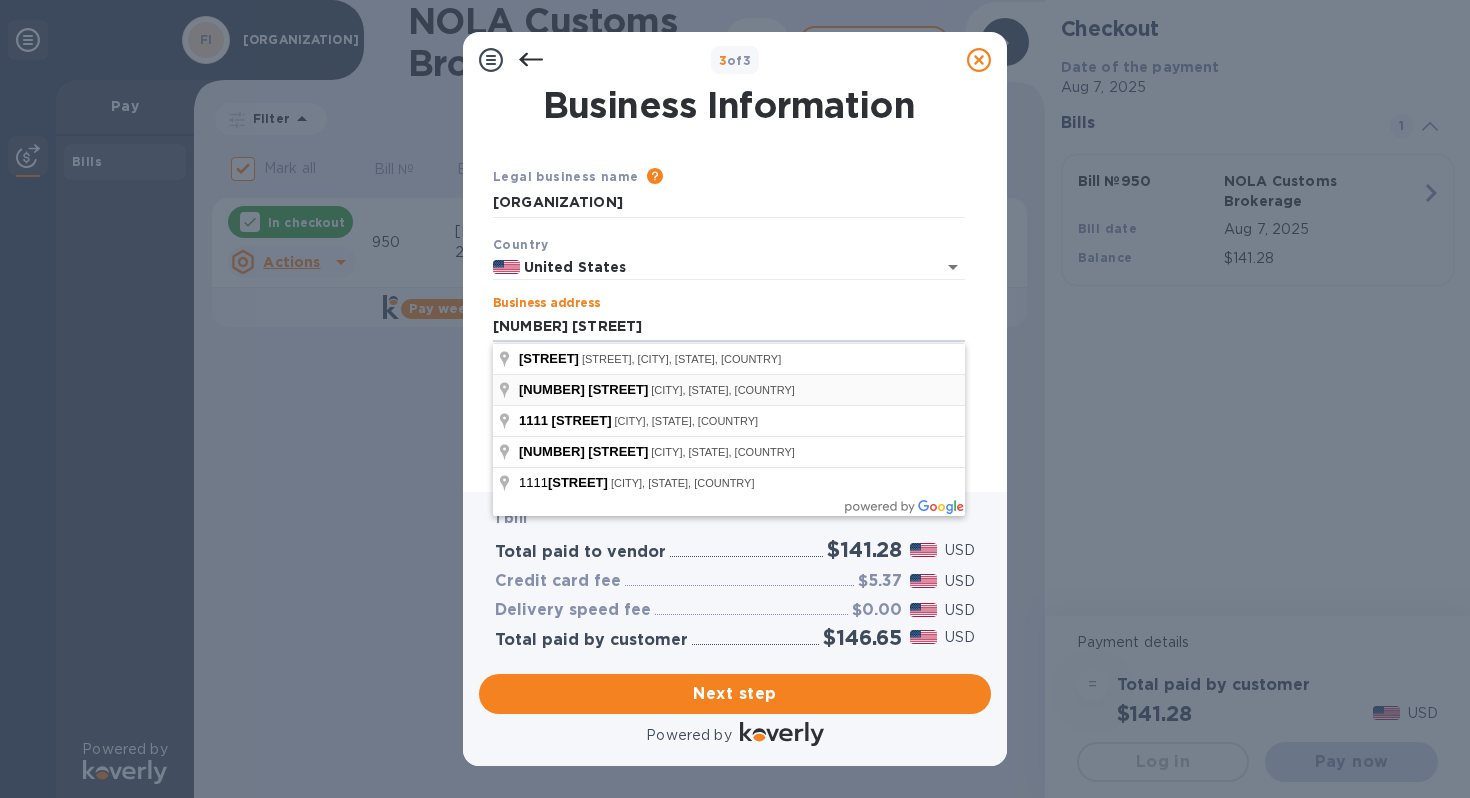 type on "[NUMBER] [STREET]" 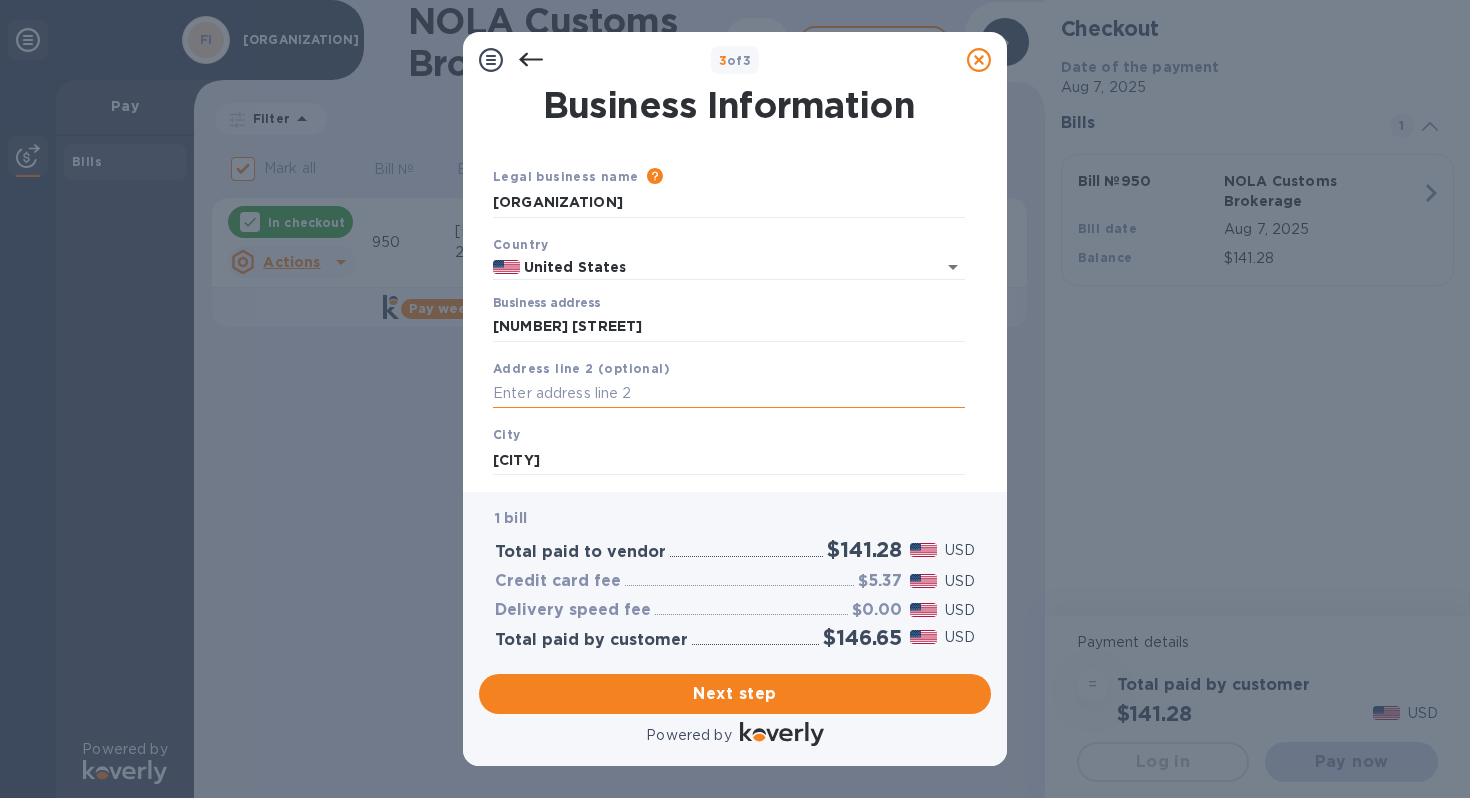 click at bounding box center [729, 394] 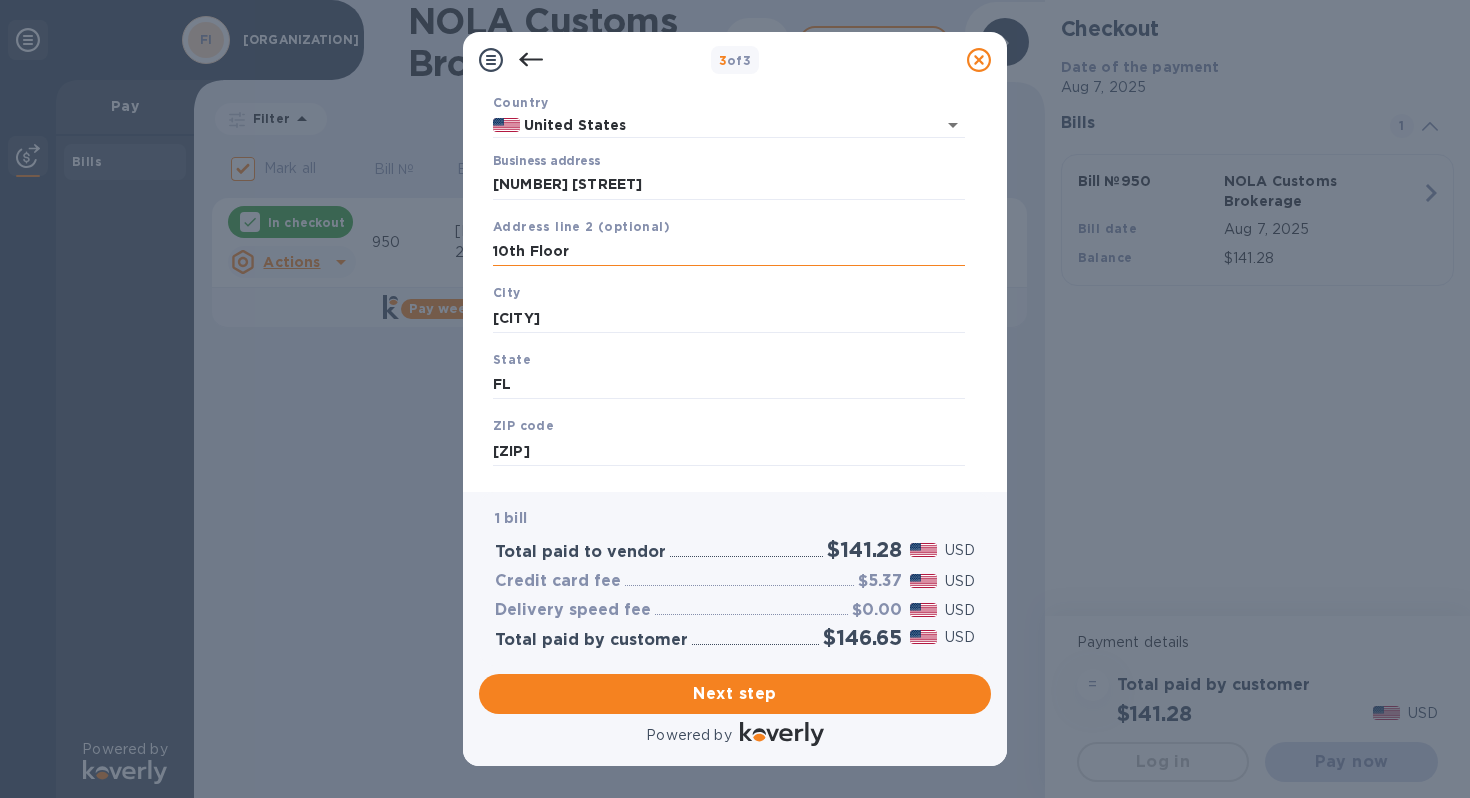 scroll, scrollTop: 182, scrollLeft: 0, axis: vertical 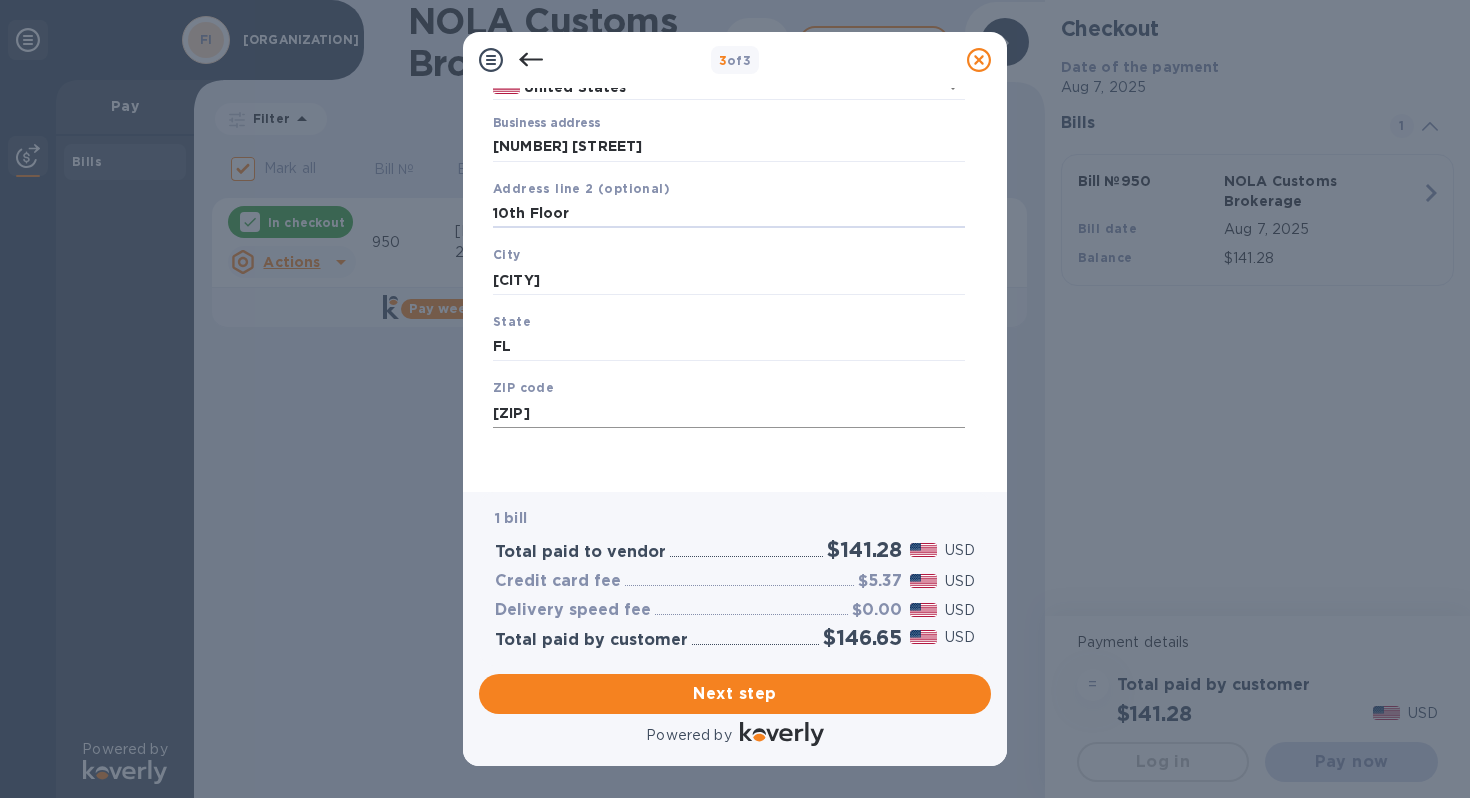 type on "10th Floor" 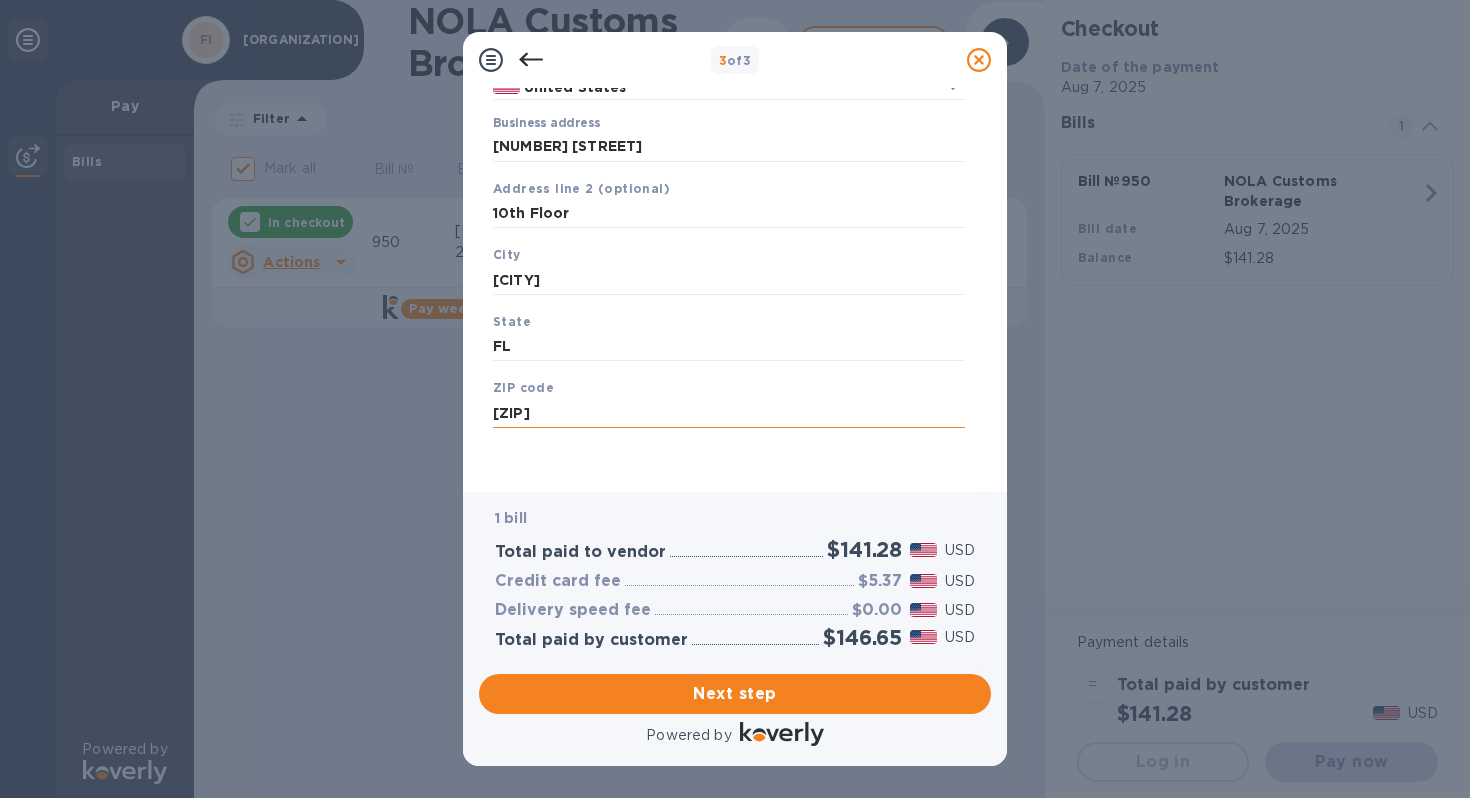 type on "[ZIP]" 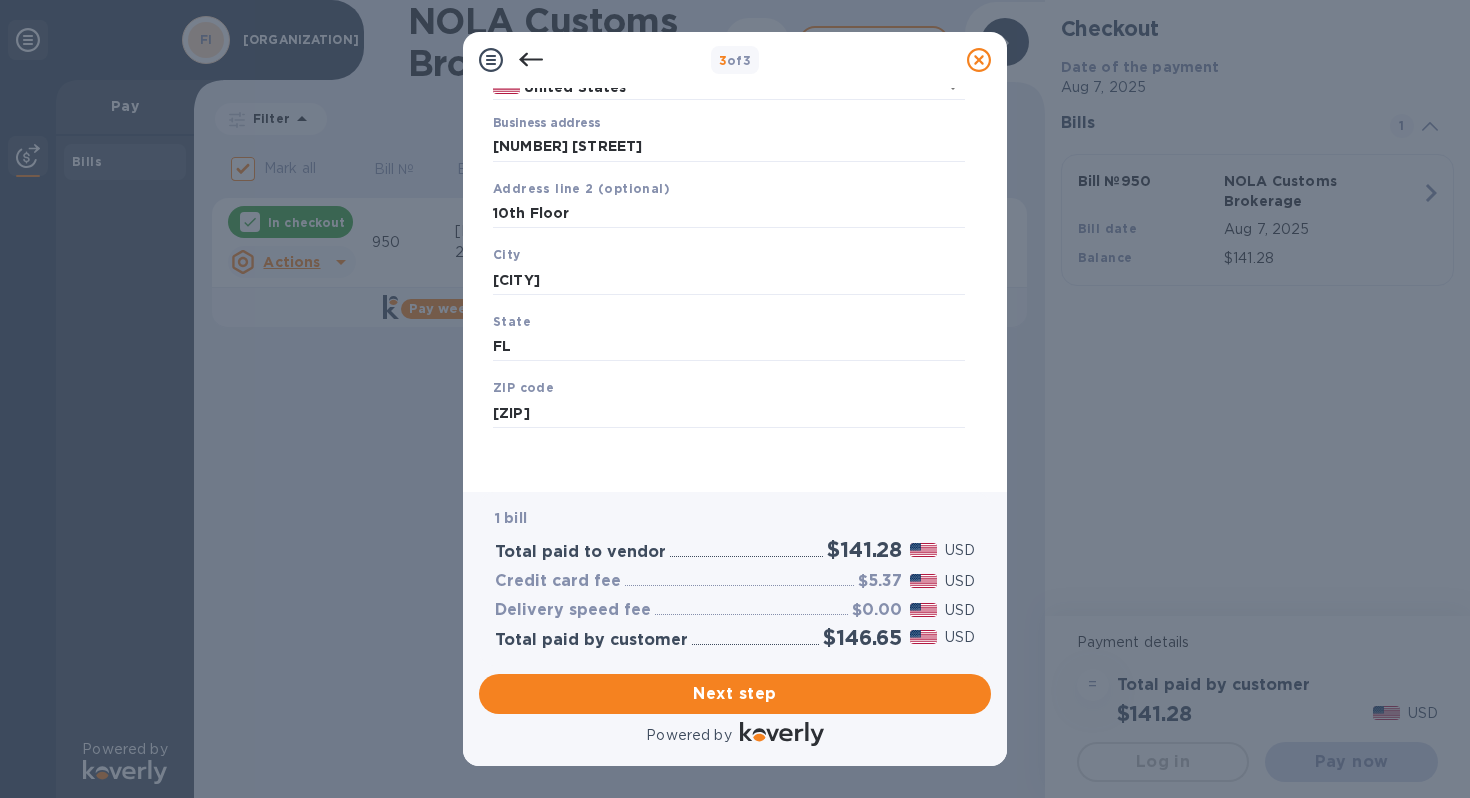 click on "Legal business name Please provide the legal name that appears on your SS-4 form issued by the IRS when the company was formed. [ORGANIZATION] Country United States Business address [NUMBER] [STREET] Address line 2 (optional) 10th Floor City [CITY] State [STATE] ZIP code [ZIP] Save" at bounding box center (729, 231) 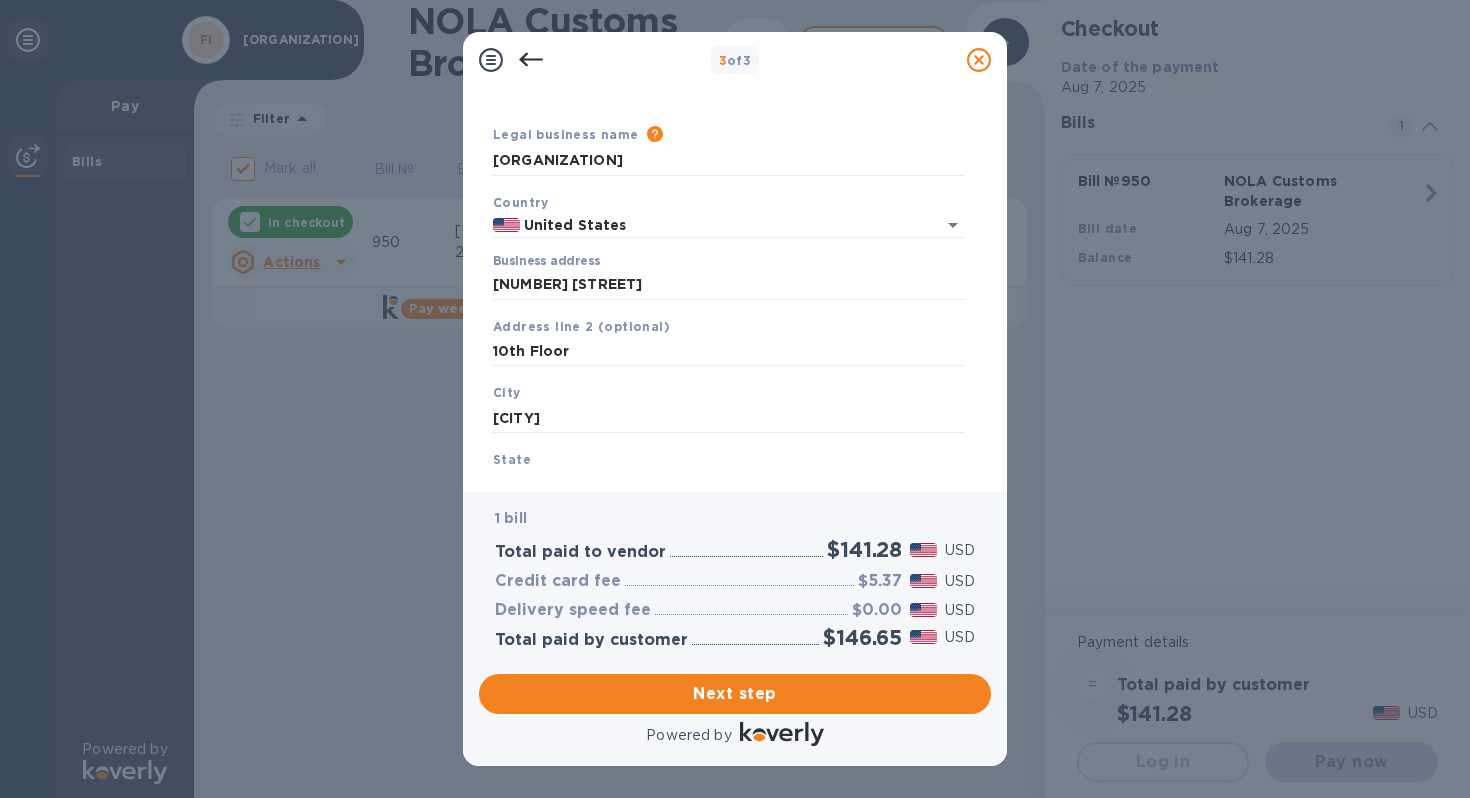 scroll, scrollTop: 182, scrollLeft: 0, axis: vertical 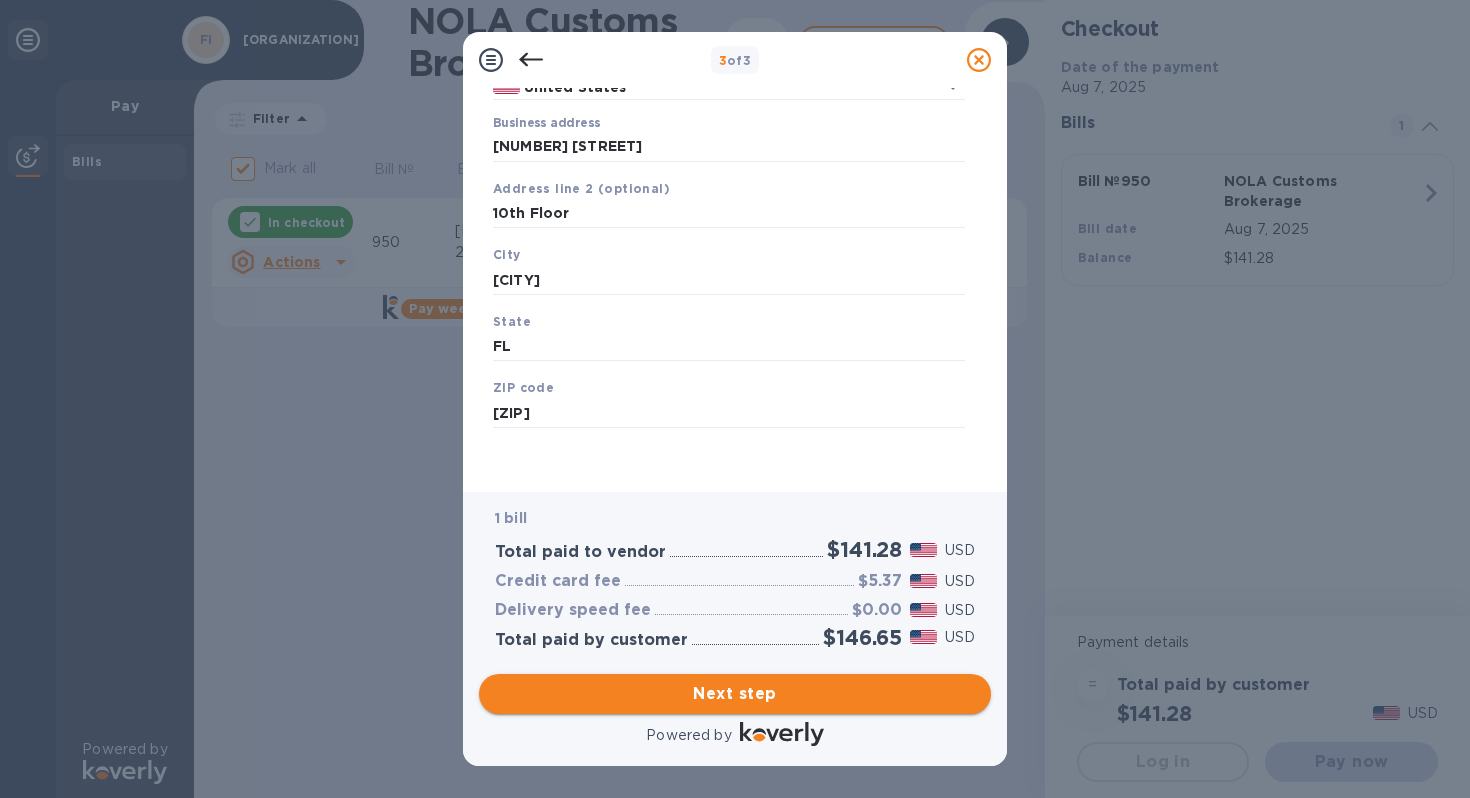 click on "Next step" at bounding box center [735, 694] 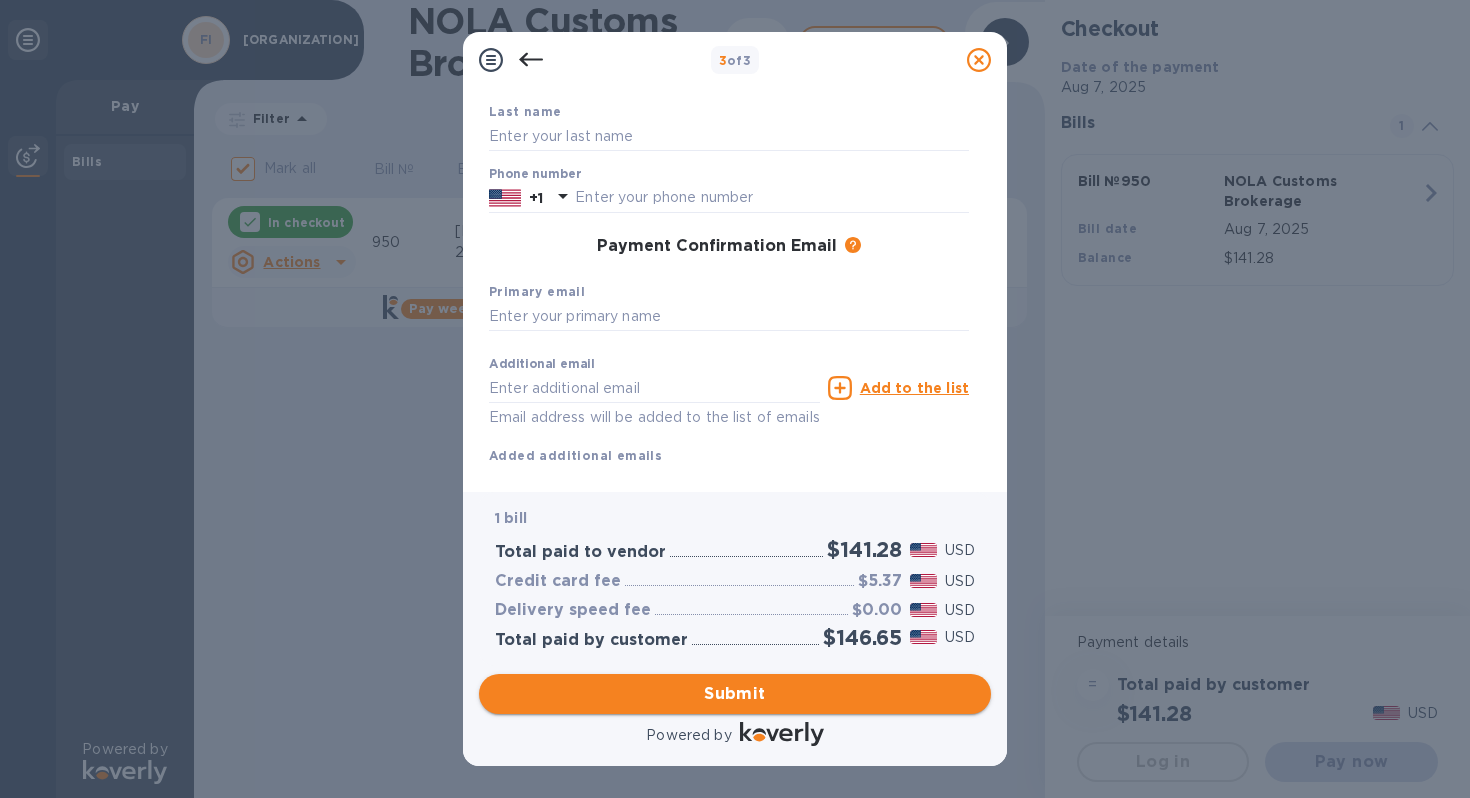 click on "Submit" at bounding box center (735, 694) 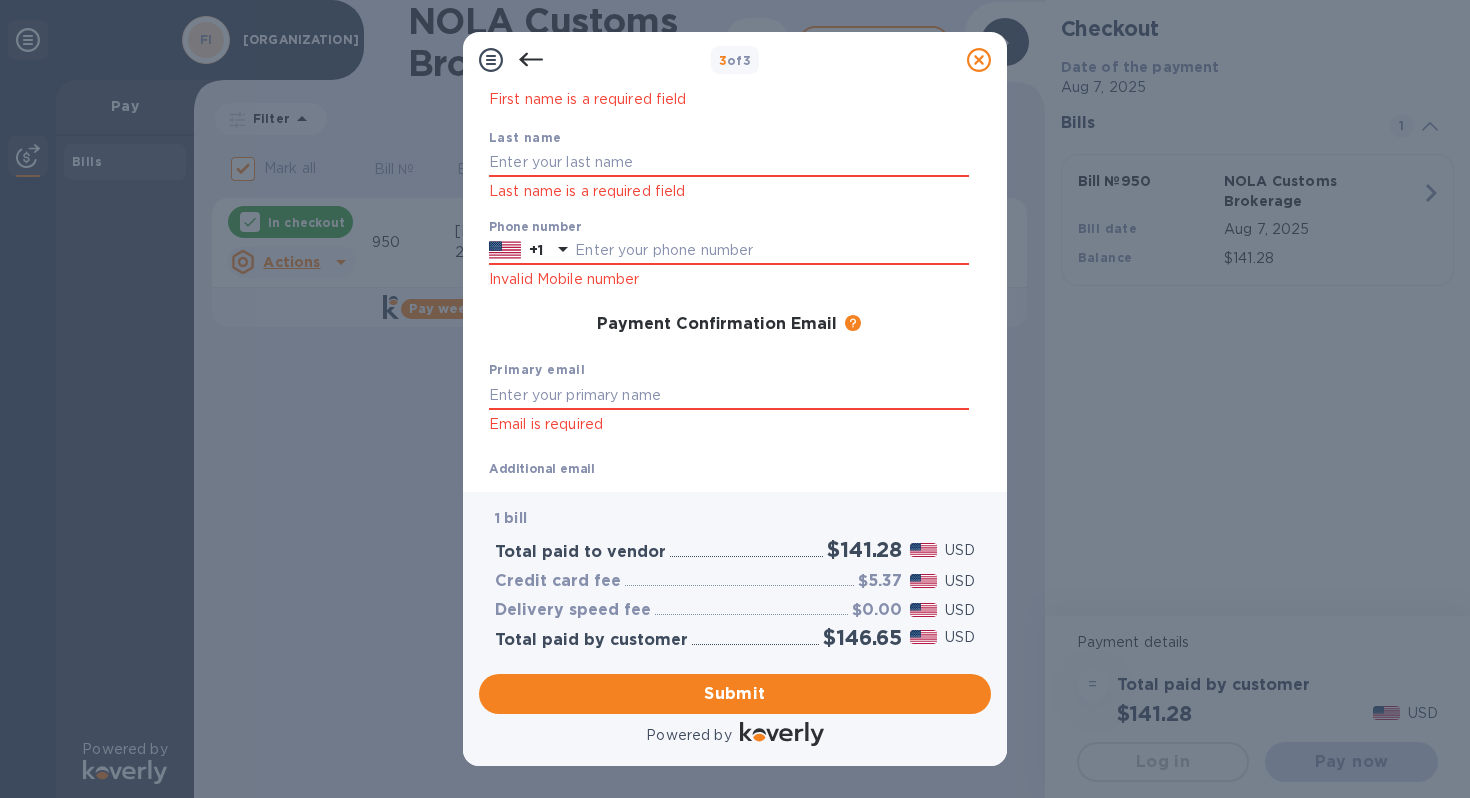 scroll, scrollTop: 0, scrollLeft: 0, axis: both 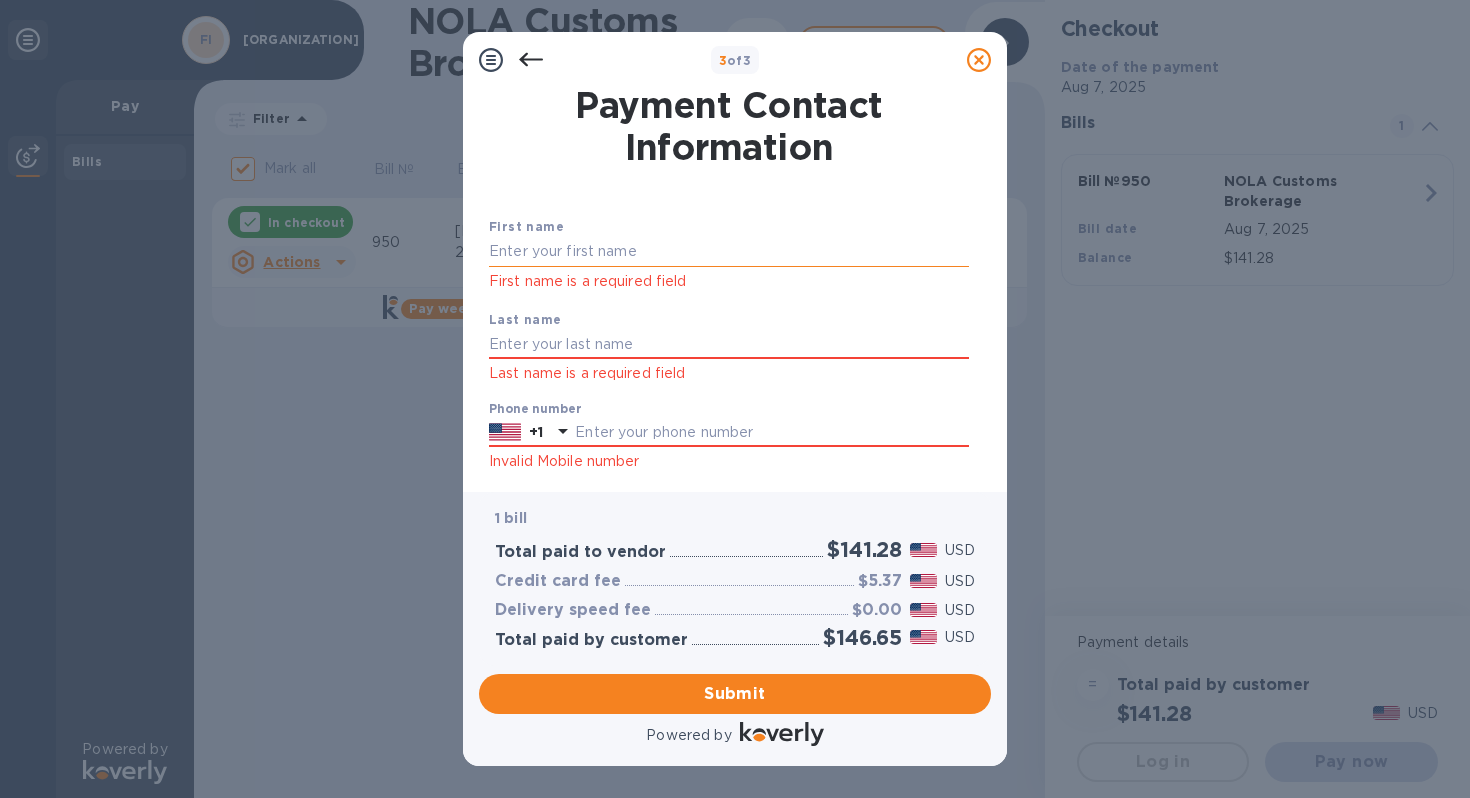 click at bounding box center (729, 252) 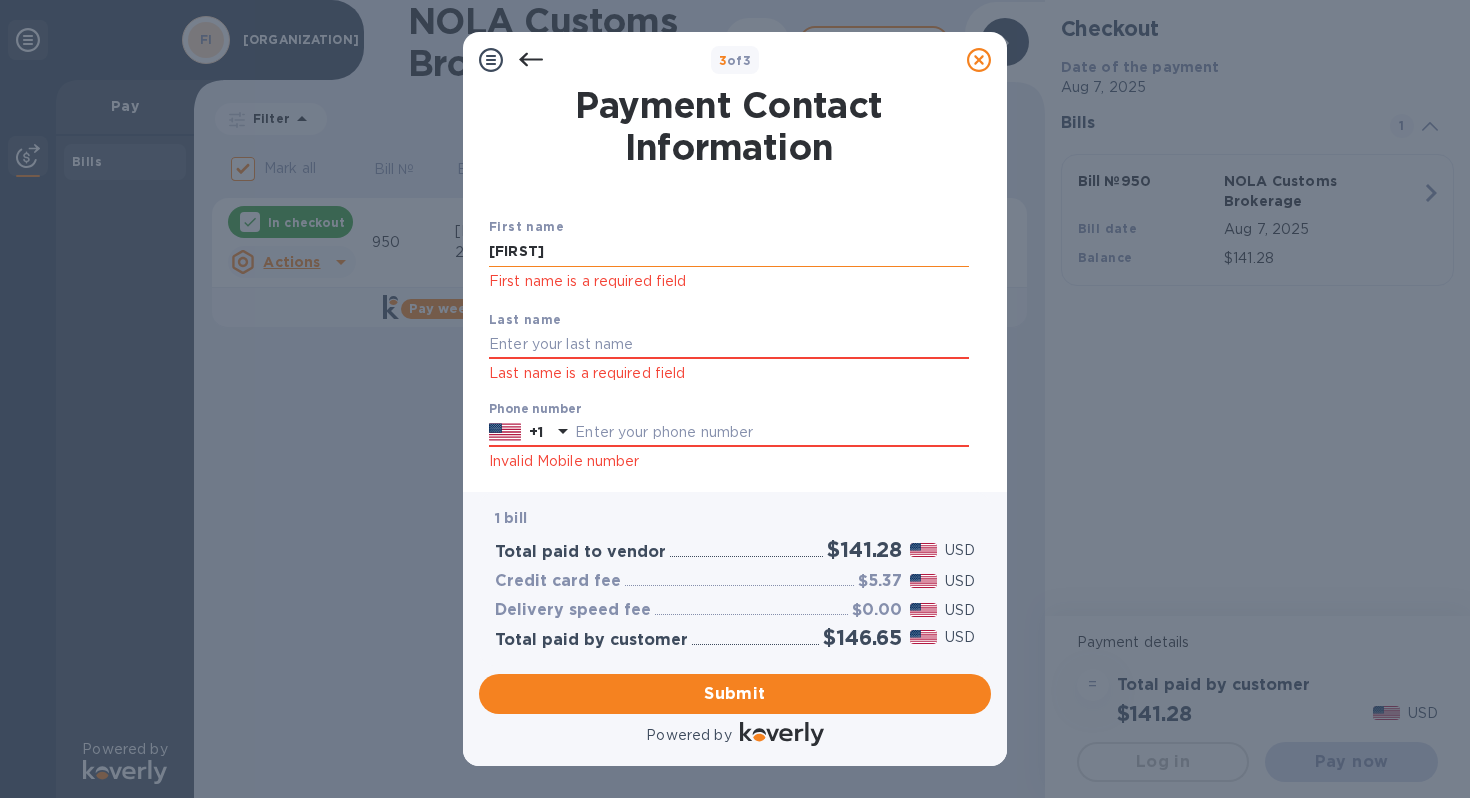 type on "[FIRST]" 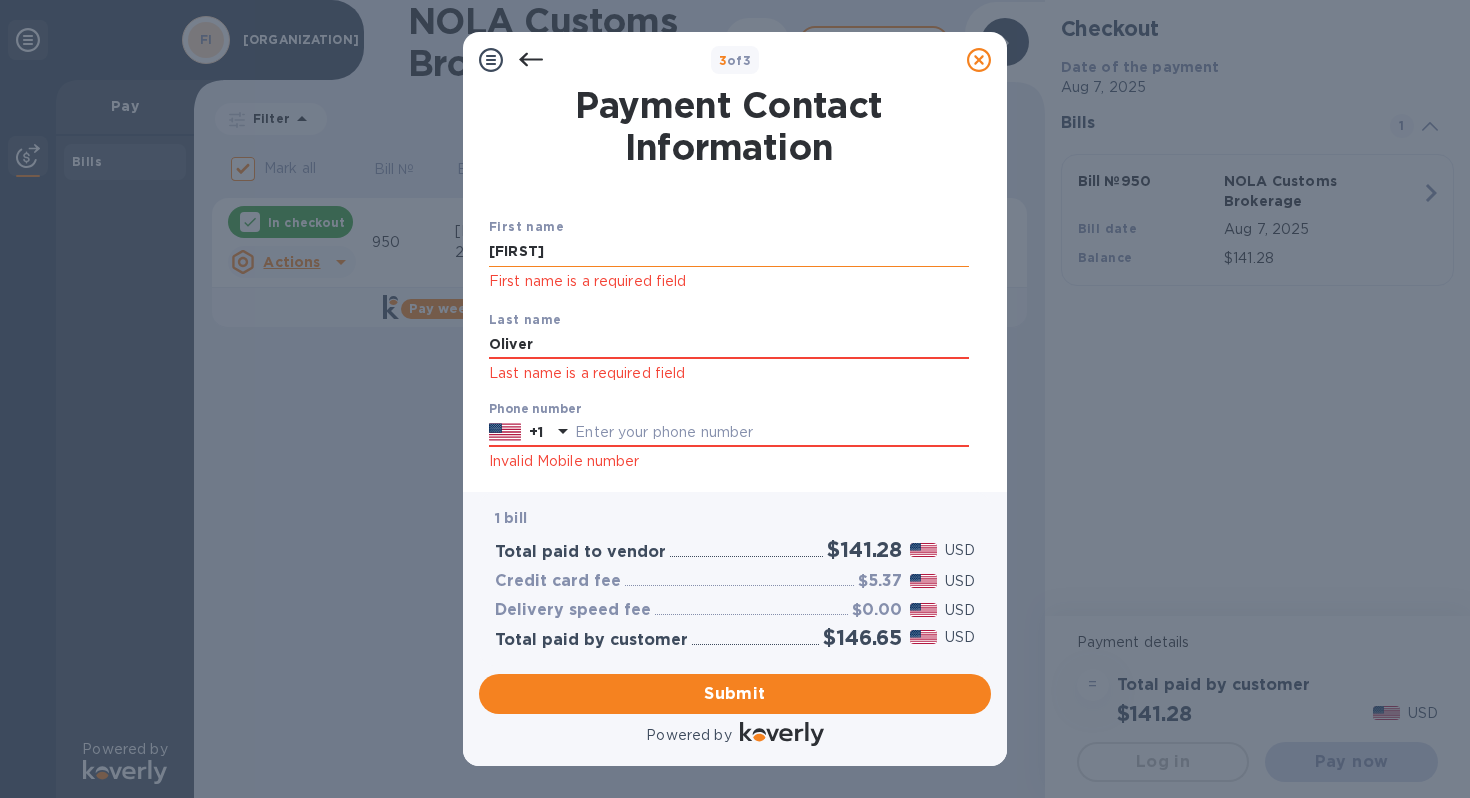 type on "Oliver" 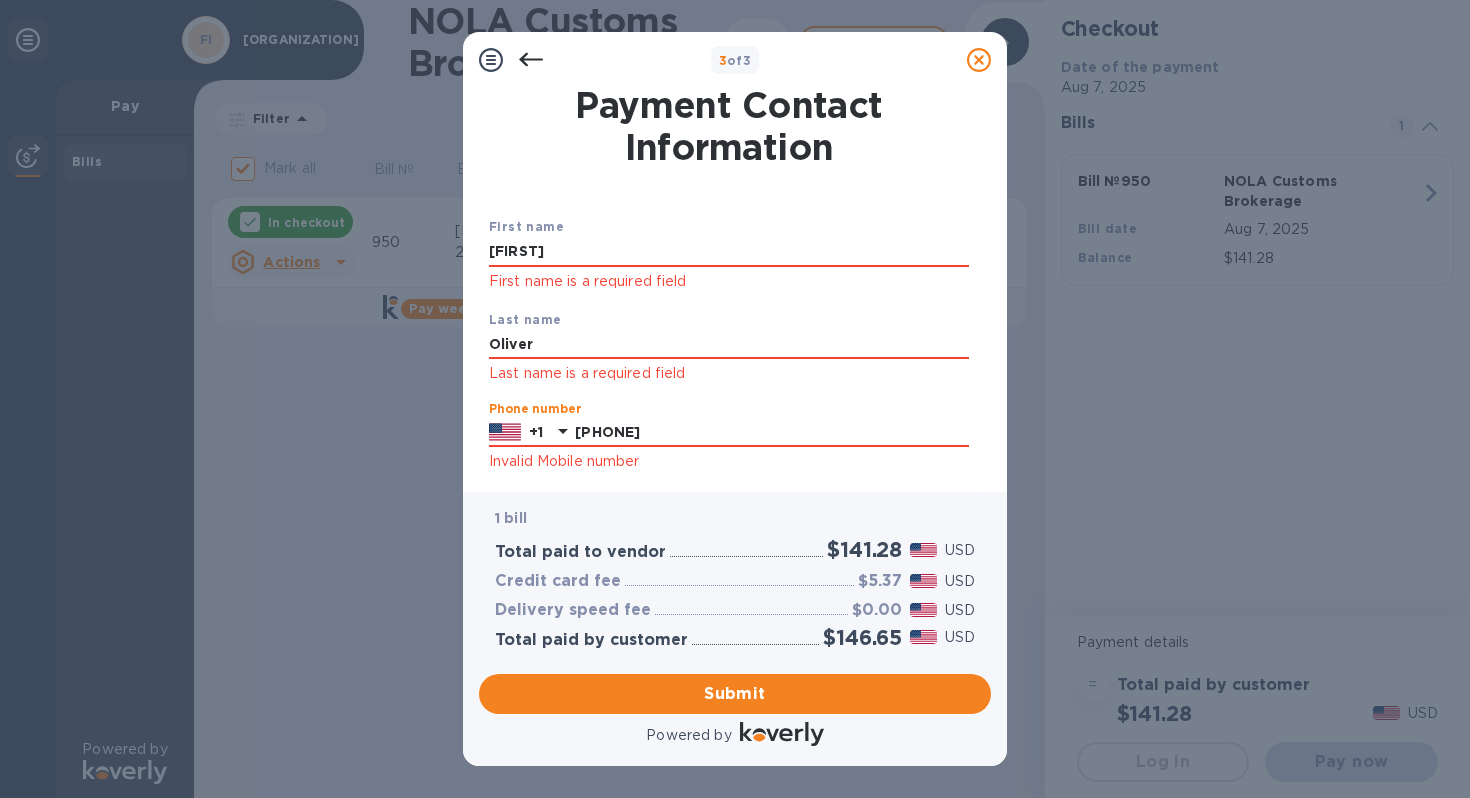 type on "[PHONE]" 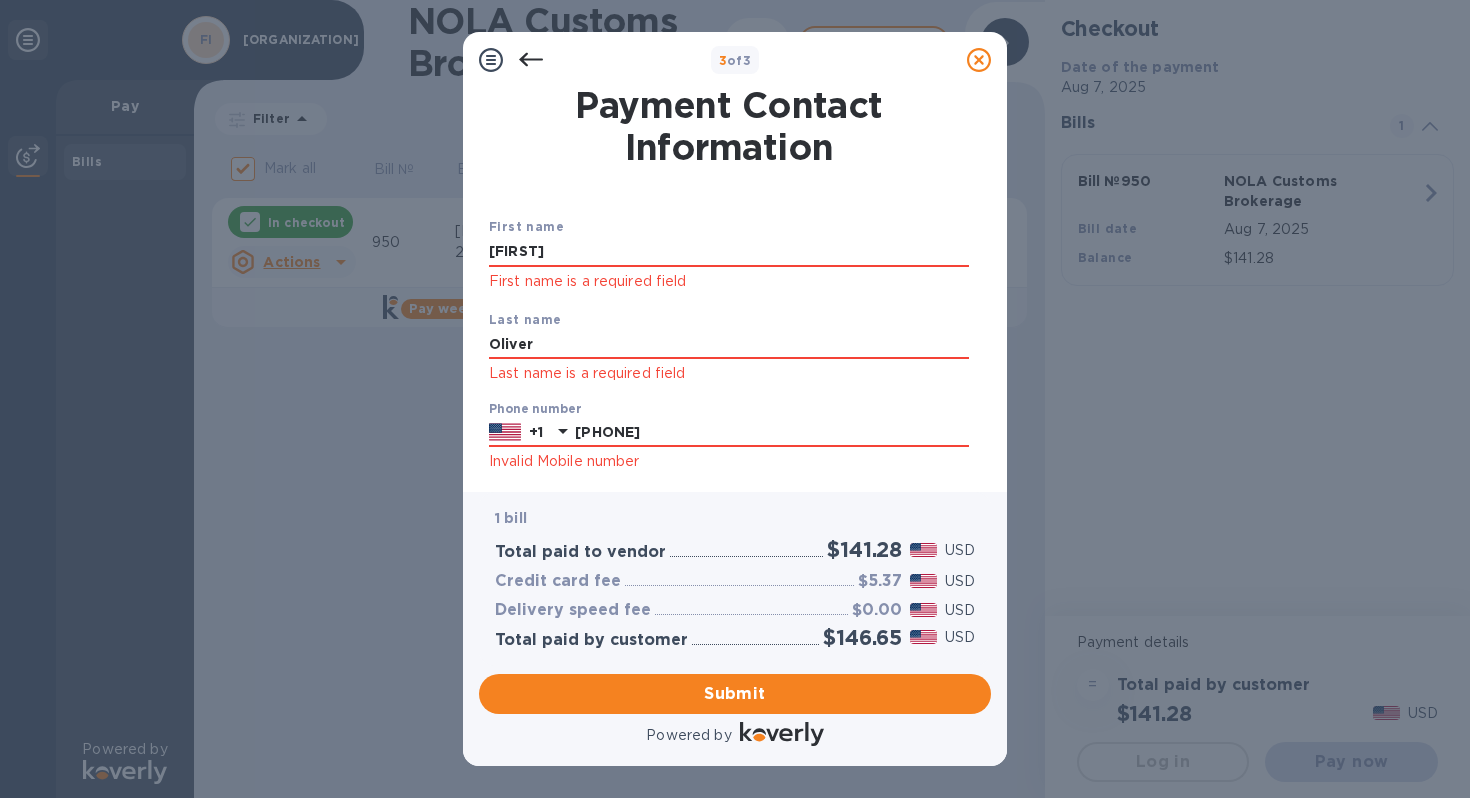 click on "1 bill Total paid to vendor $141.28 USD Credit card fee $5.37 USD Delivery speed fee $0.00 USD Total paid by customer $146.65 USD" at bounding box center (735, 578) 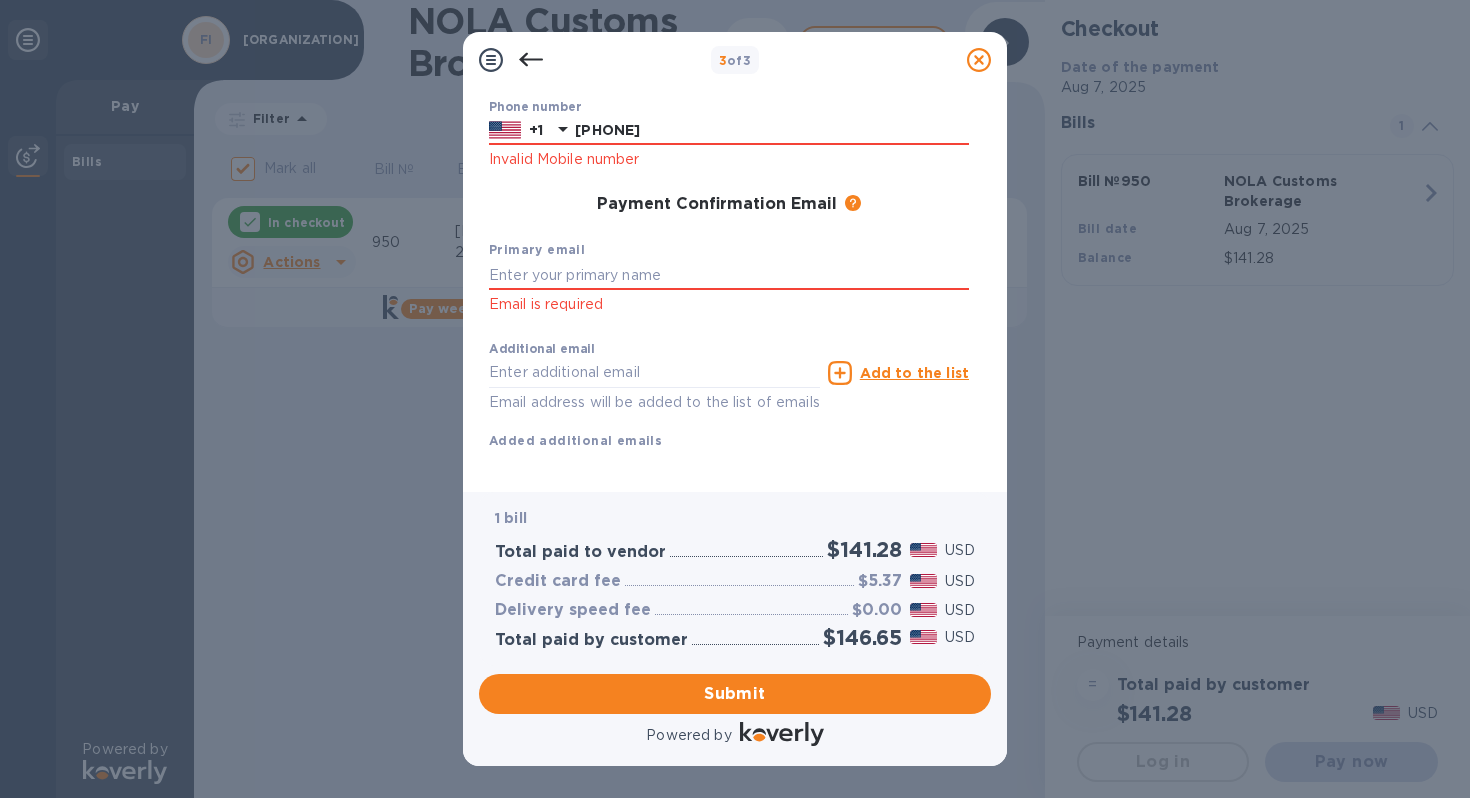 scroll, scrollTop: 305, scrollLeft: 0, axis: vertical 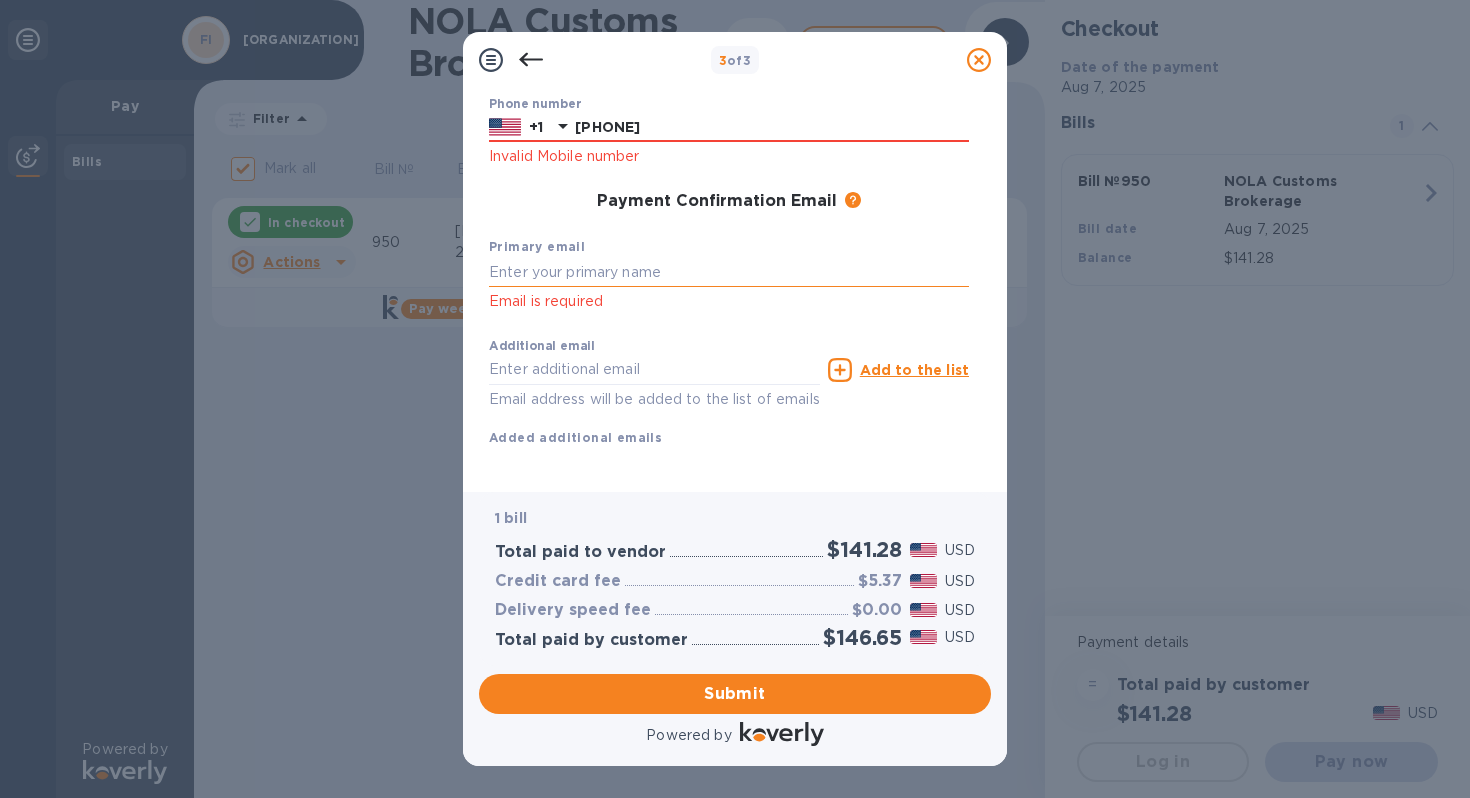 click at bounding box center [729, 272] 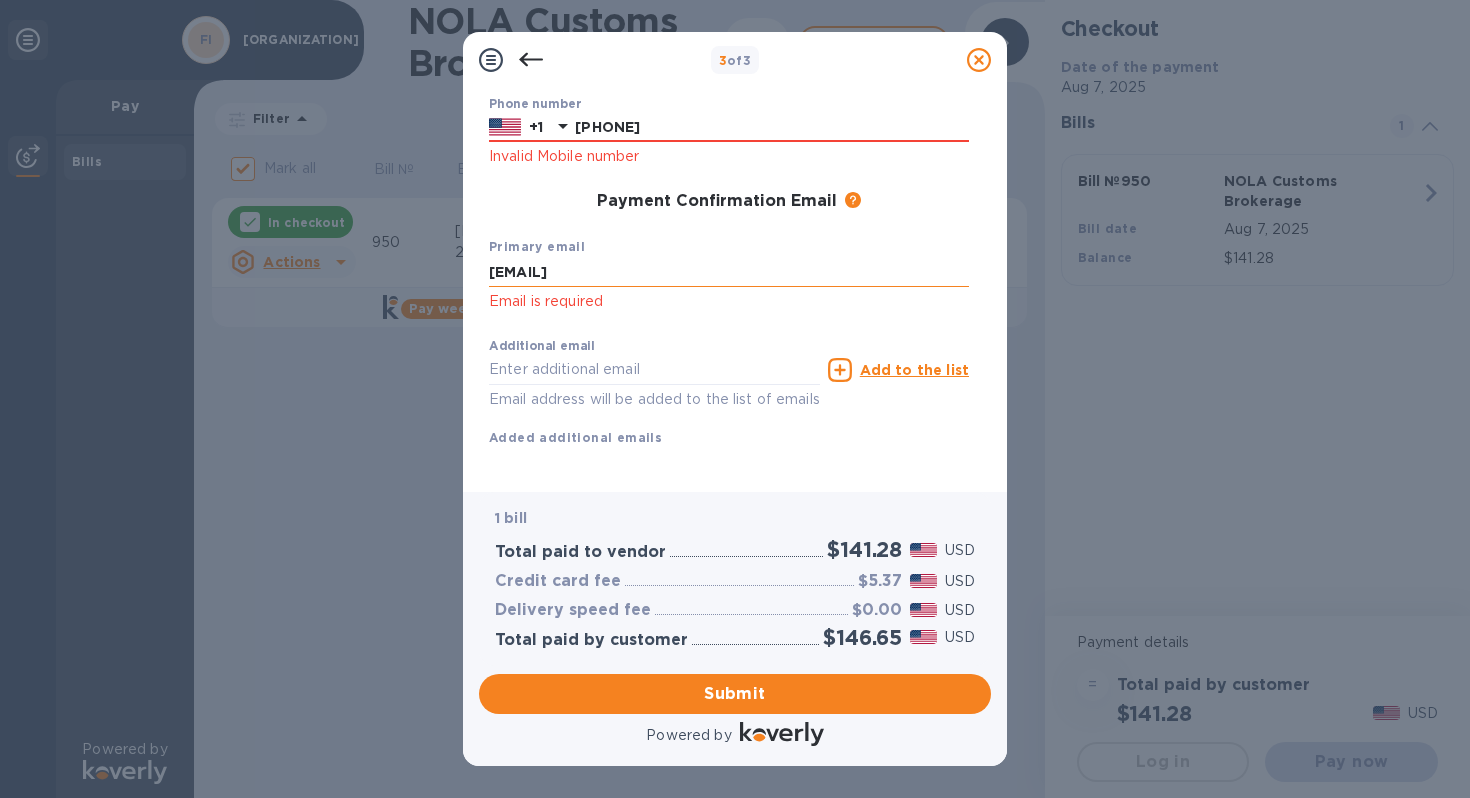 scroll, scrollTop: 333, scrollLeft: 0, axis: vertical 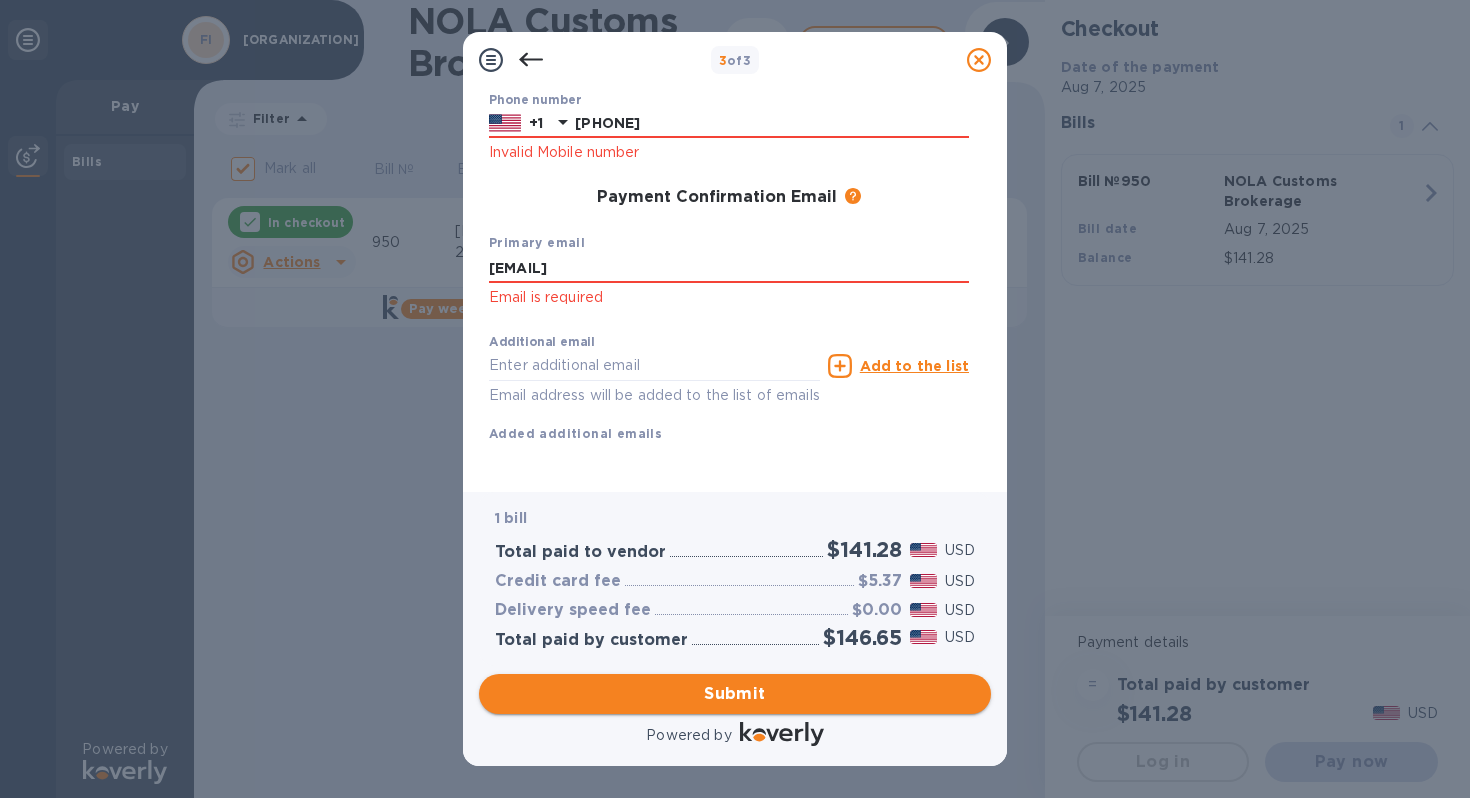 type on "[EMAIL]" 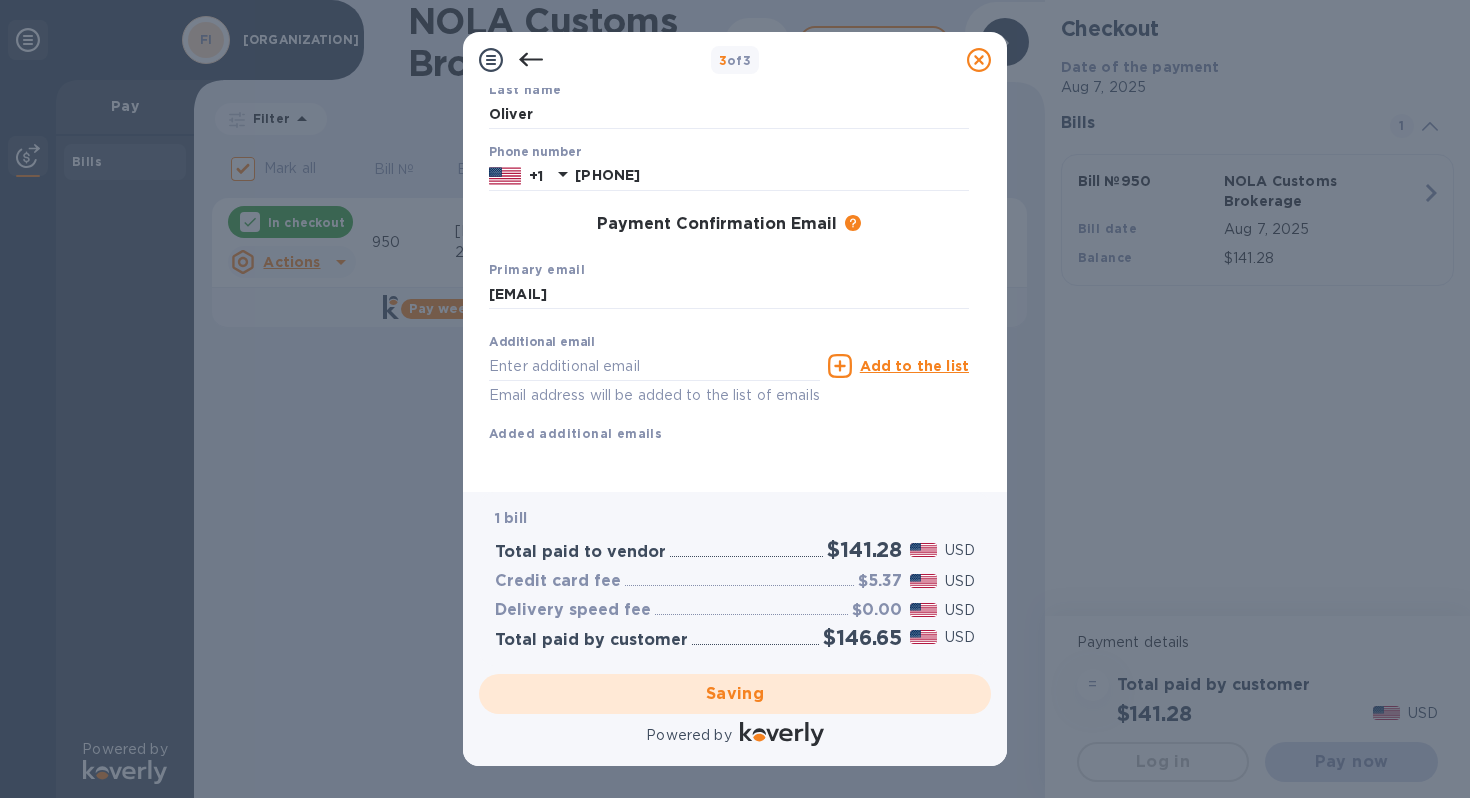 checkbox on "false" 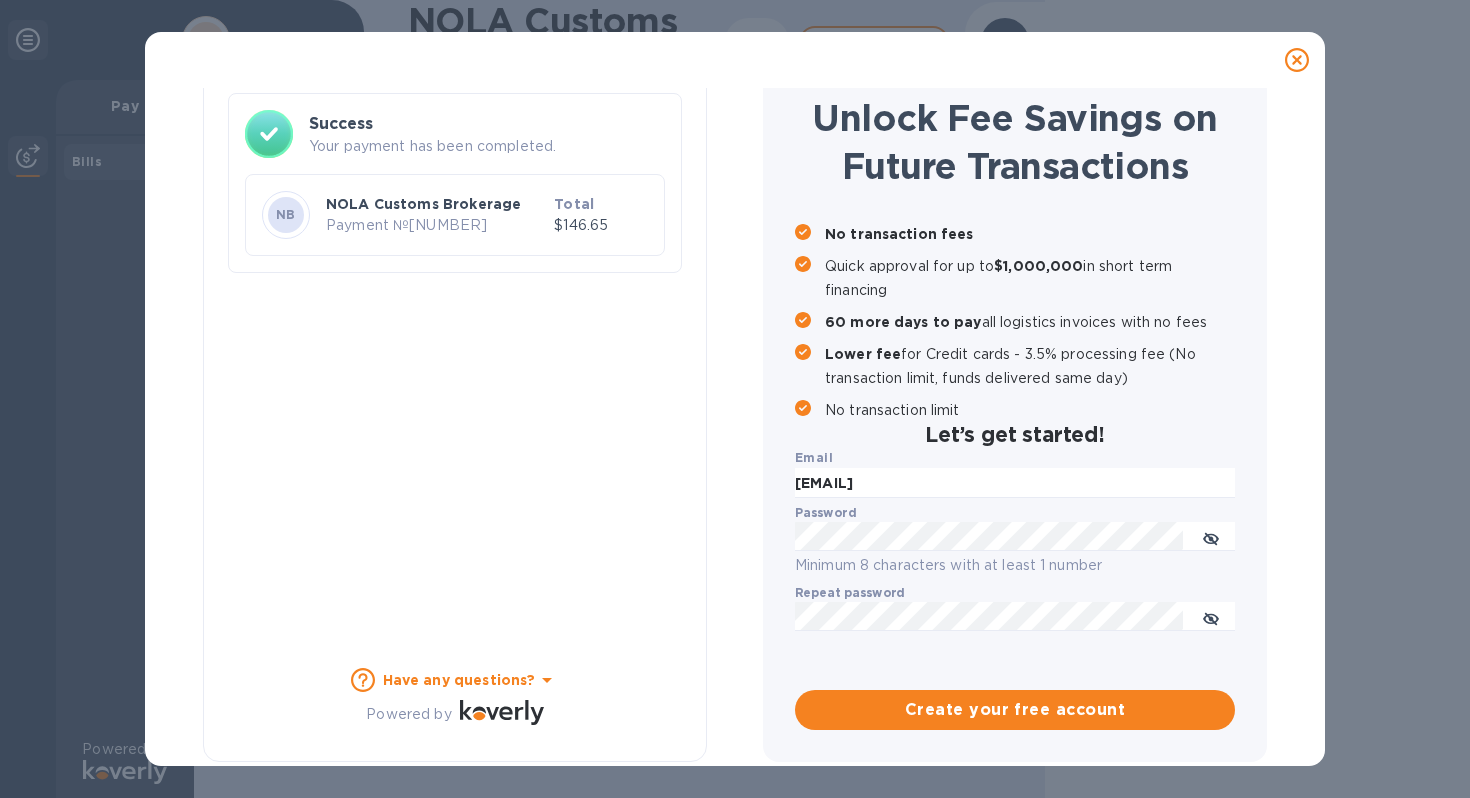 click on "Payment № [NUMBER]" at bounding box center [436, 225] 